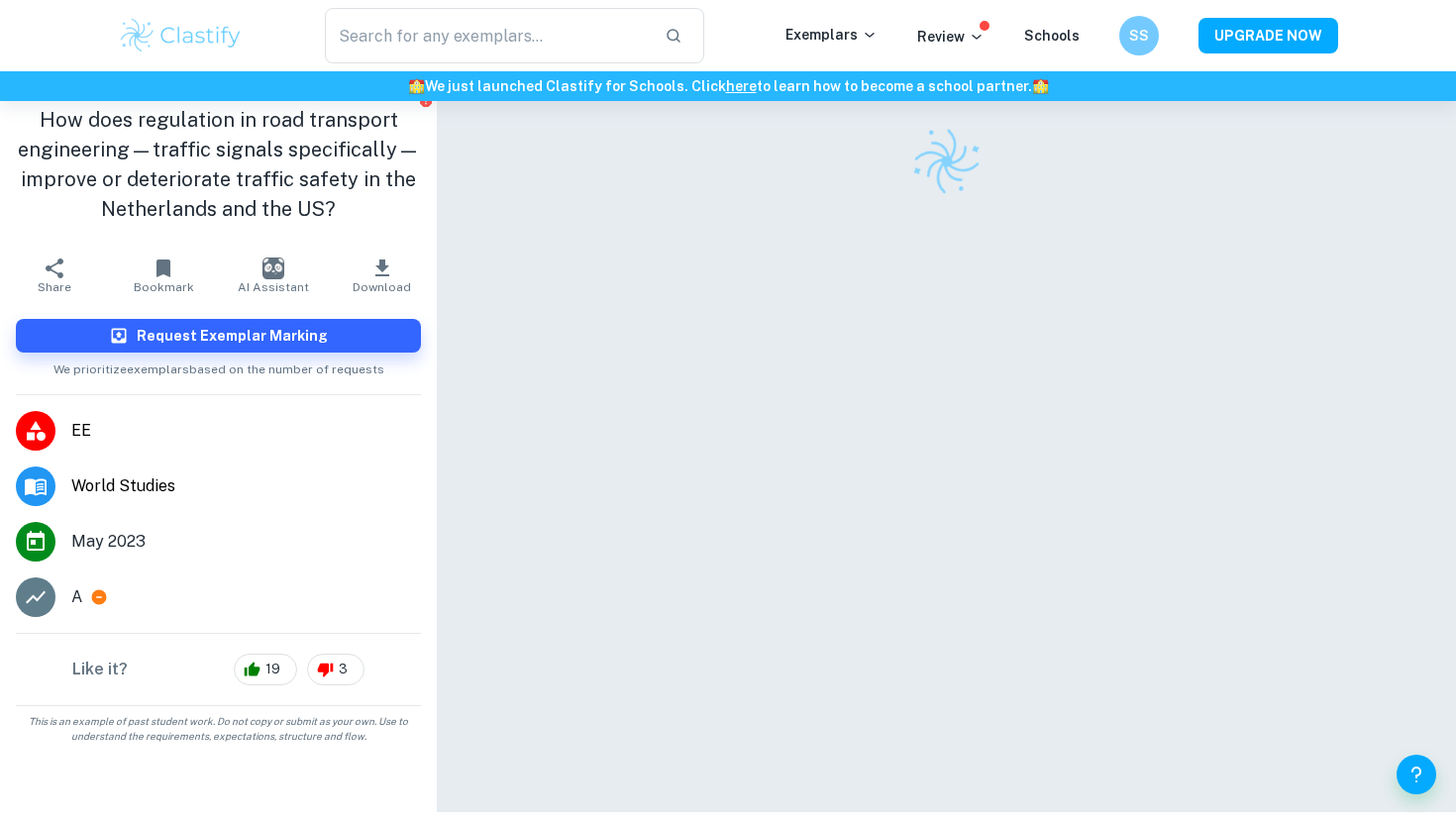 scroll, scrollTop: 63, scrollLeft: 0, axis: vertical 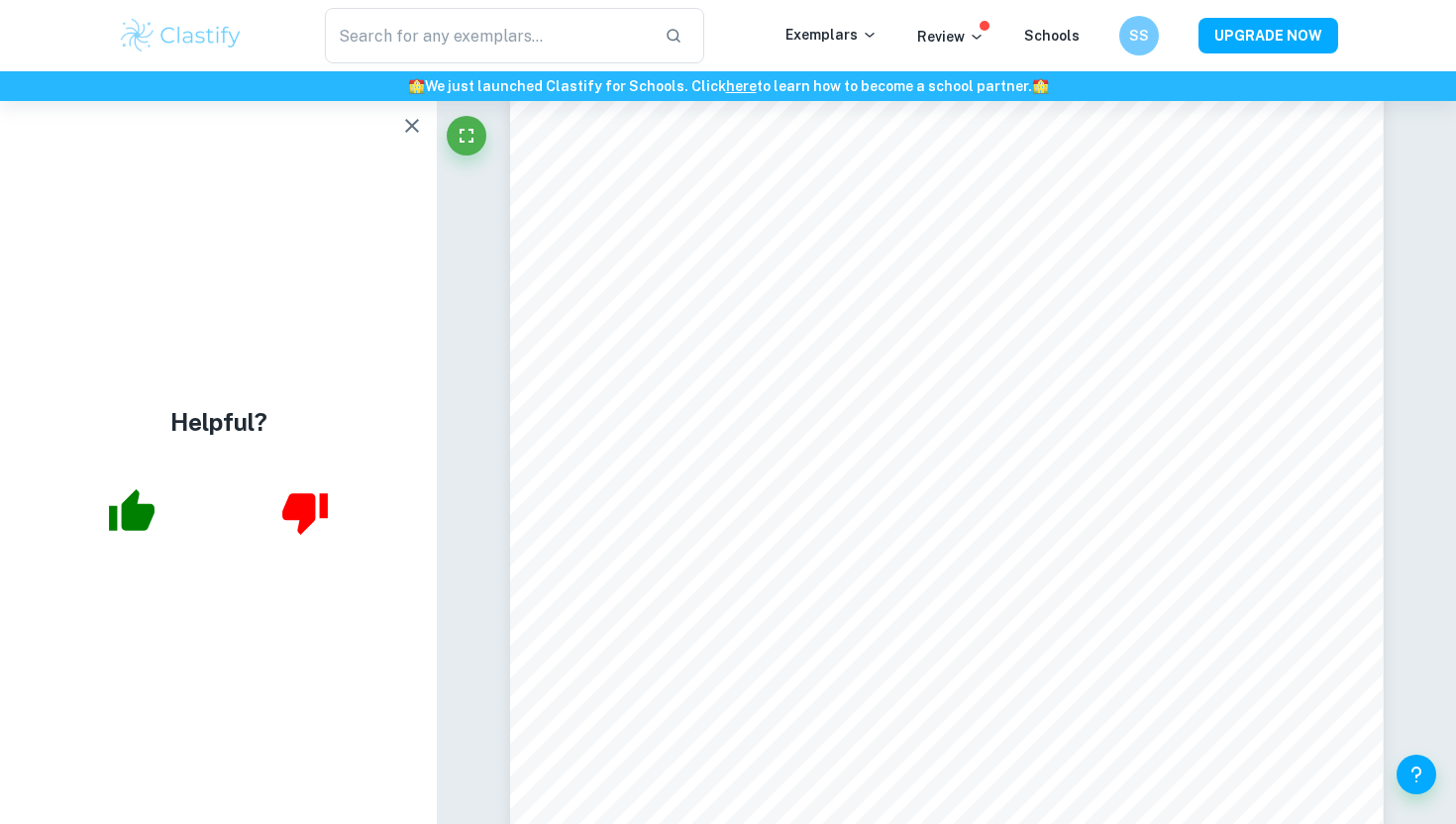 click at bounding box center (180, 36) 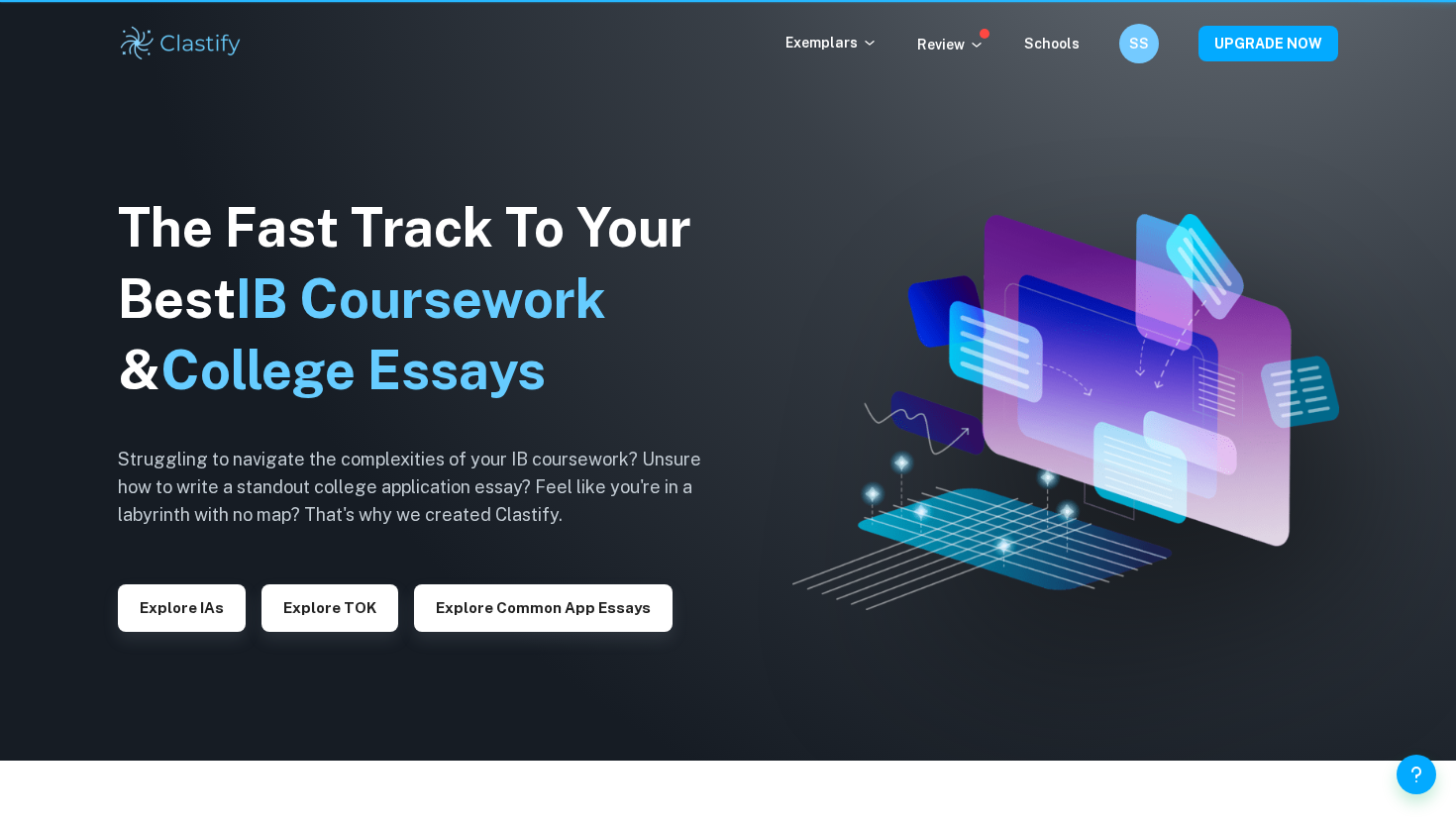 scroll, scrollTop: 0, scrollLeft: 0, axis: both 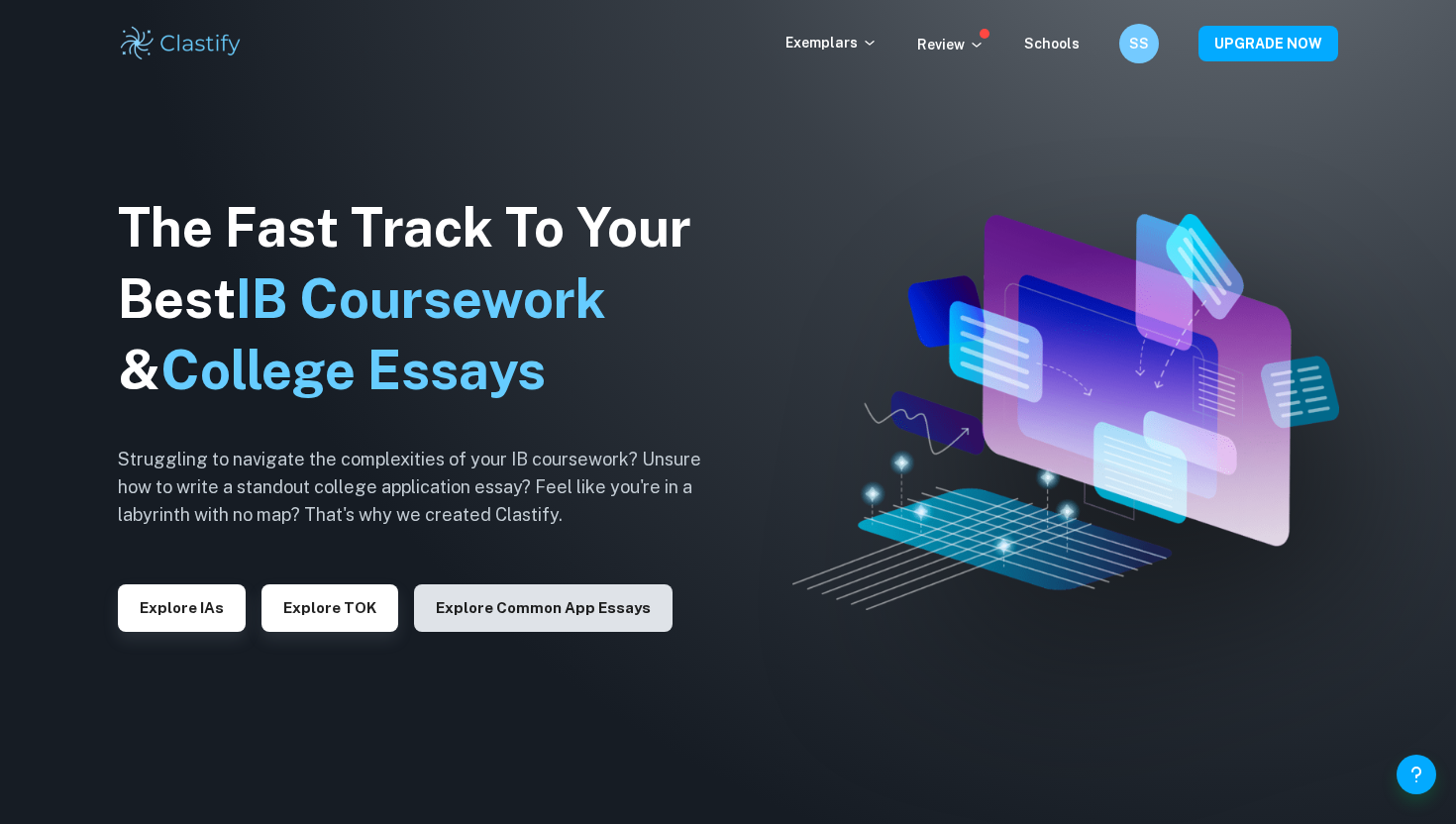 click on "Explore Common App essays" at bounding box center (543, 608) 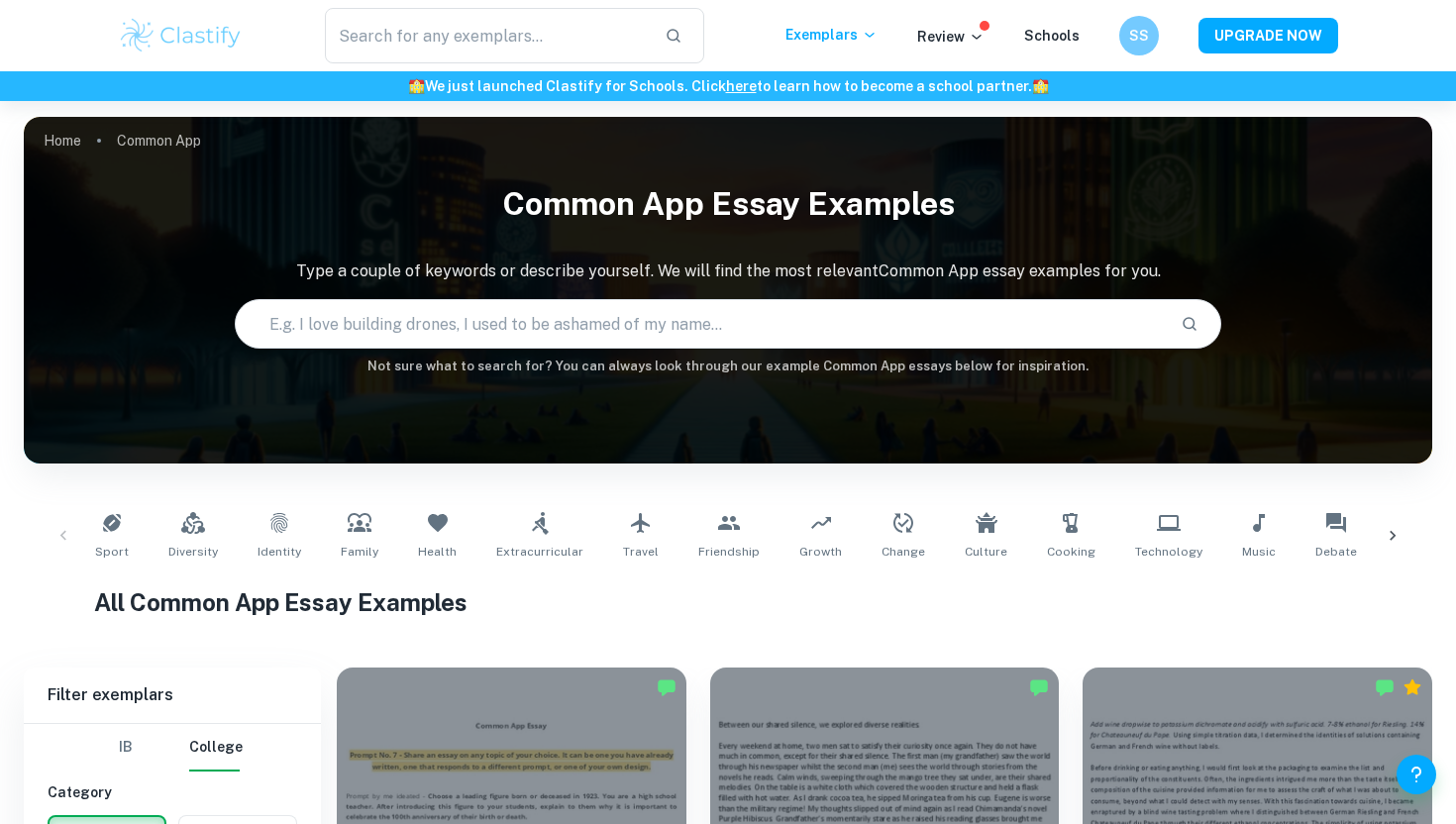 click on "All  Common App Essay Examples" at bounding box center [728, 602] 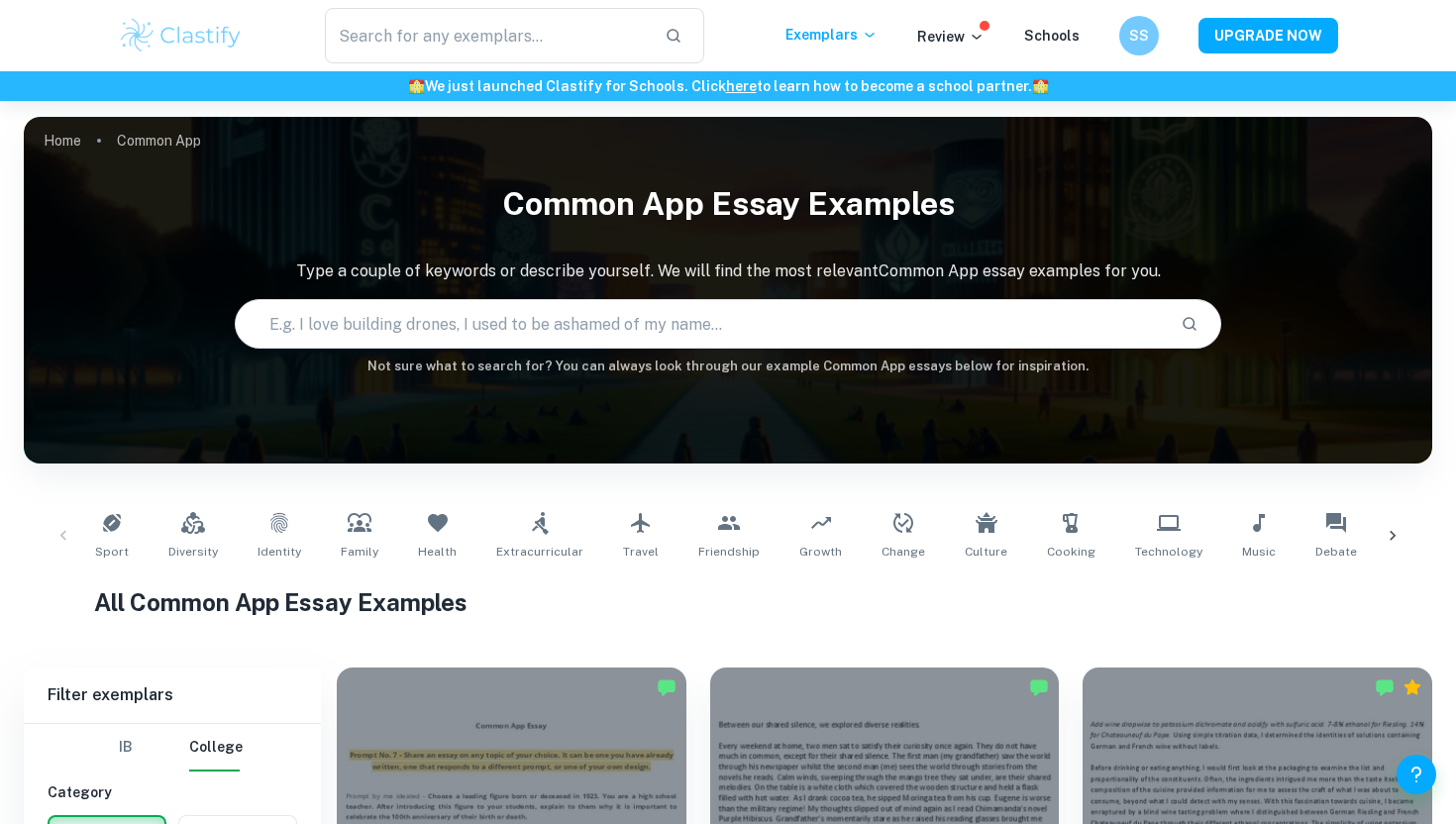 scroll, scrollTop: 368, scrollLeft: 0, axis: vertical 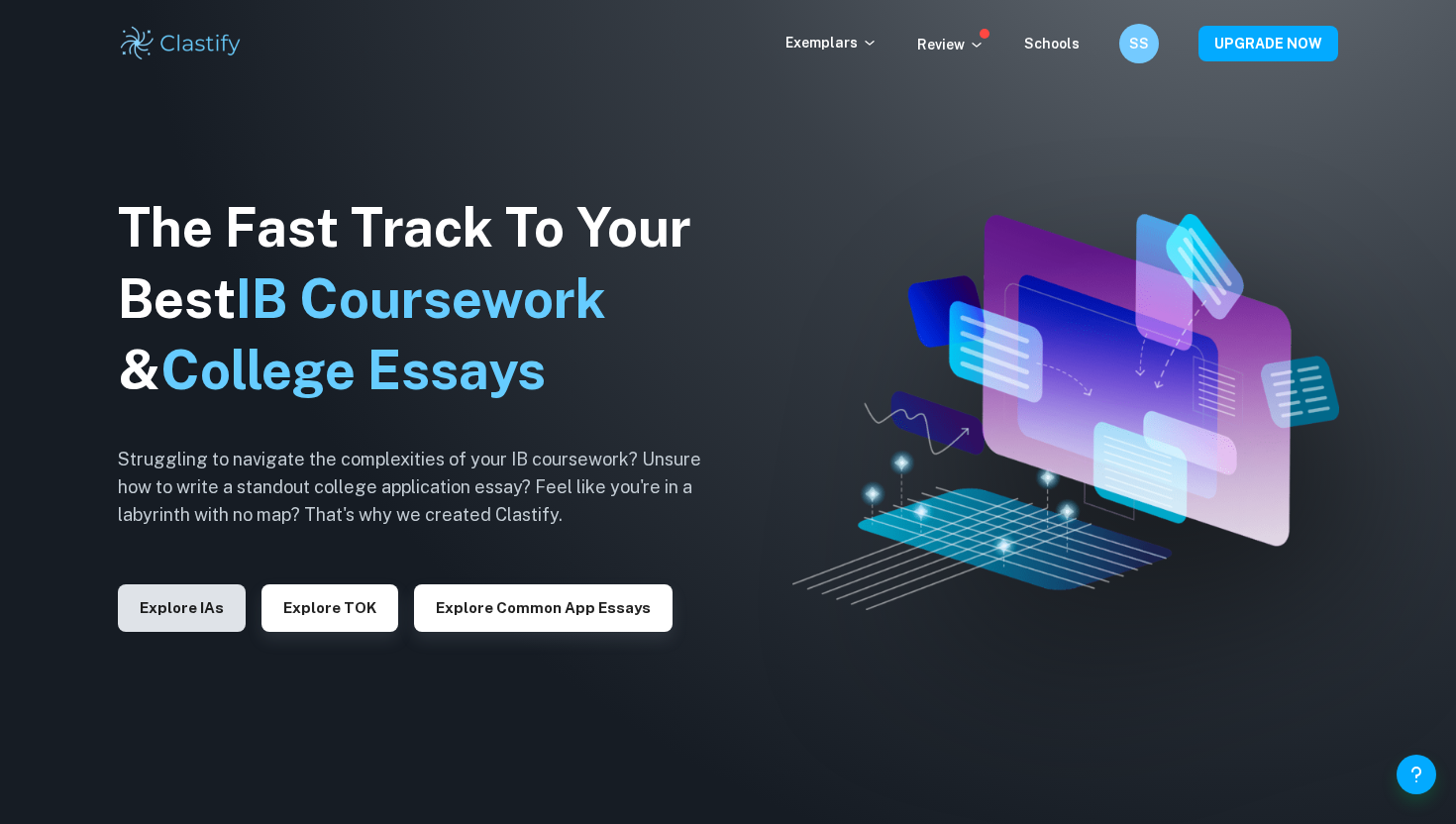 click on "Explore IAs" at bounding box center [181, 608] 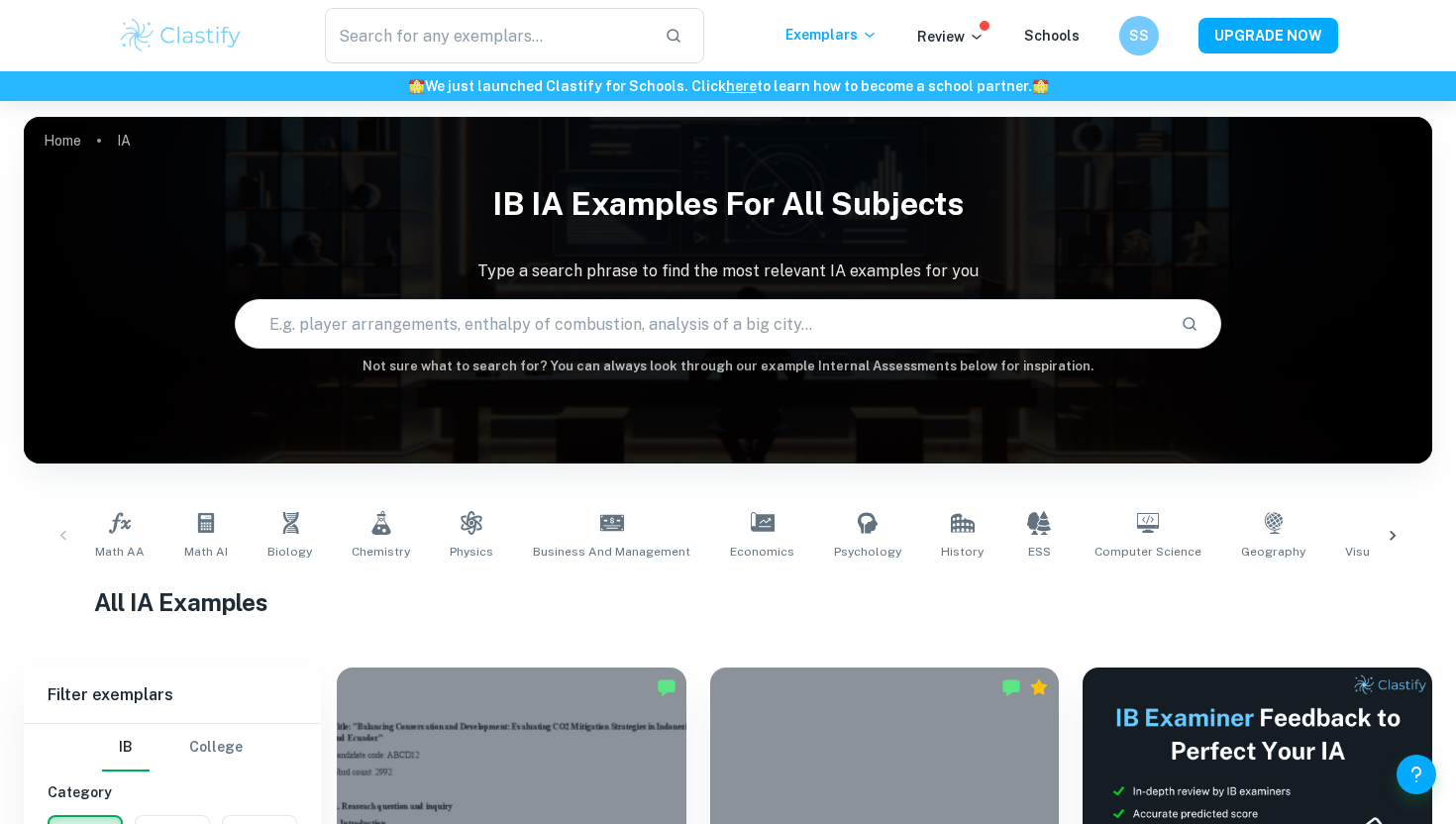 scroll, scrollTop: 295, scrollLeft: 0, axis: vertical 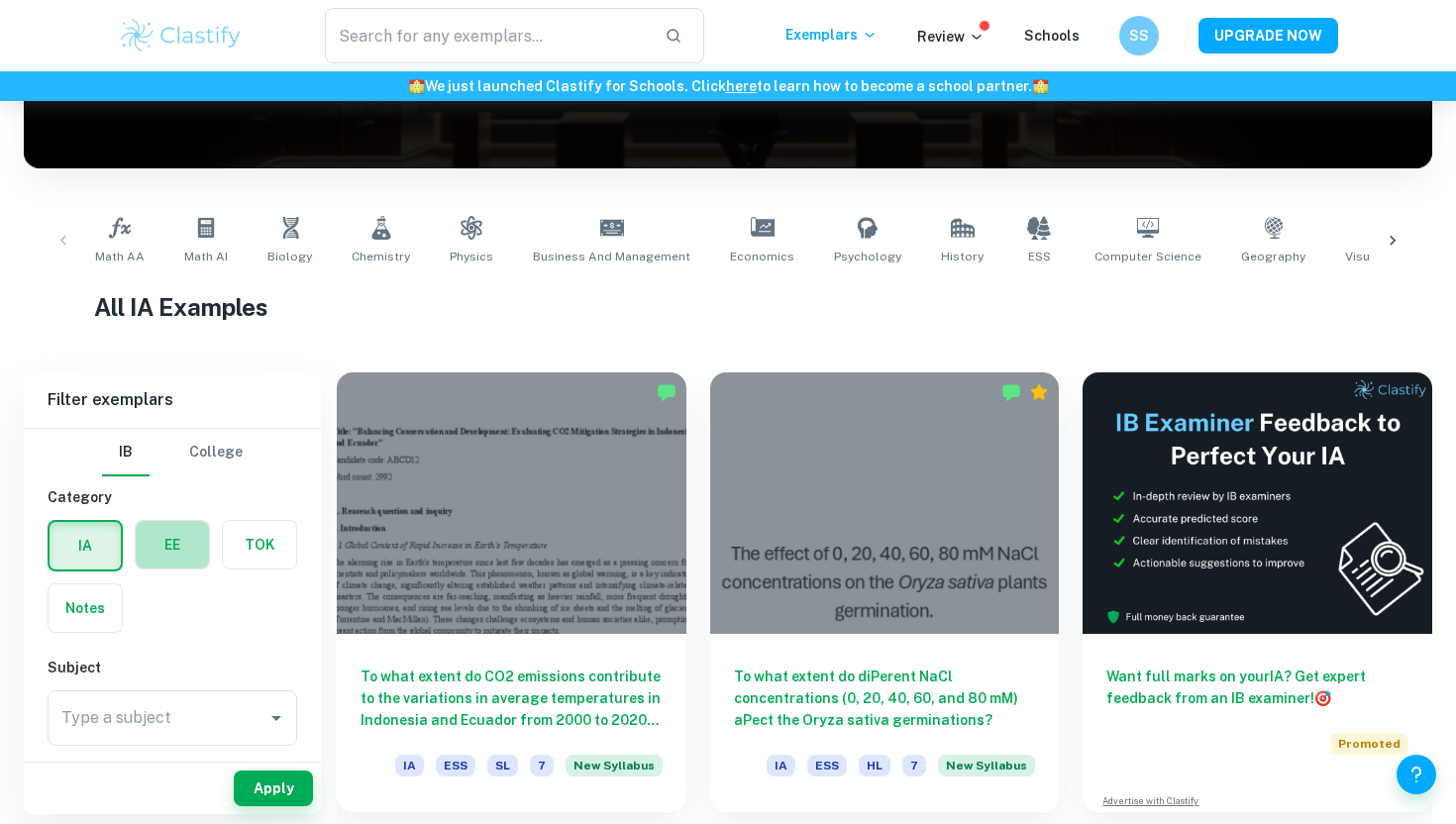 click at bounding box center [172, 545] 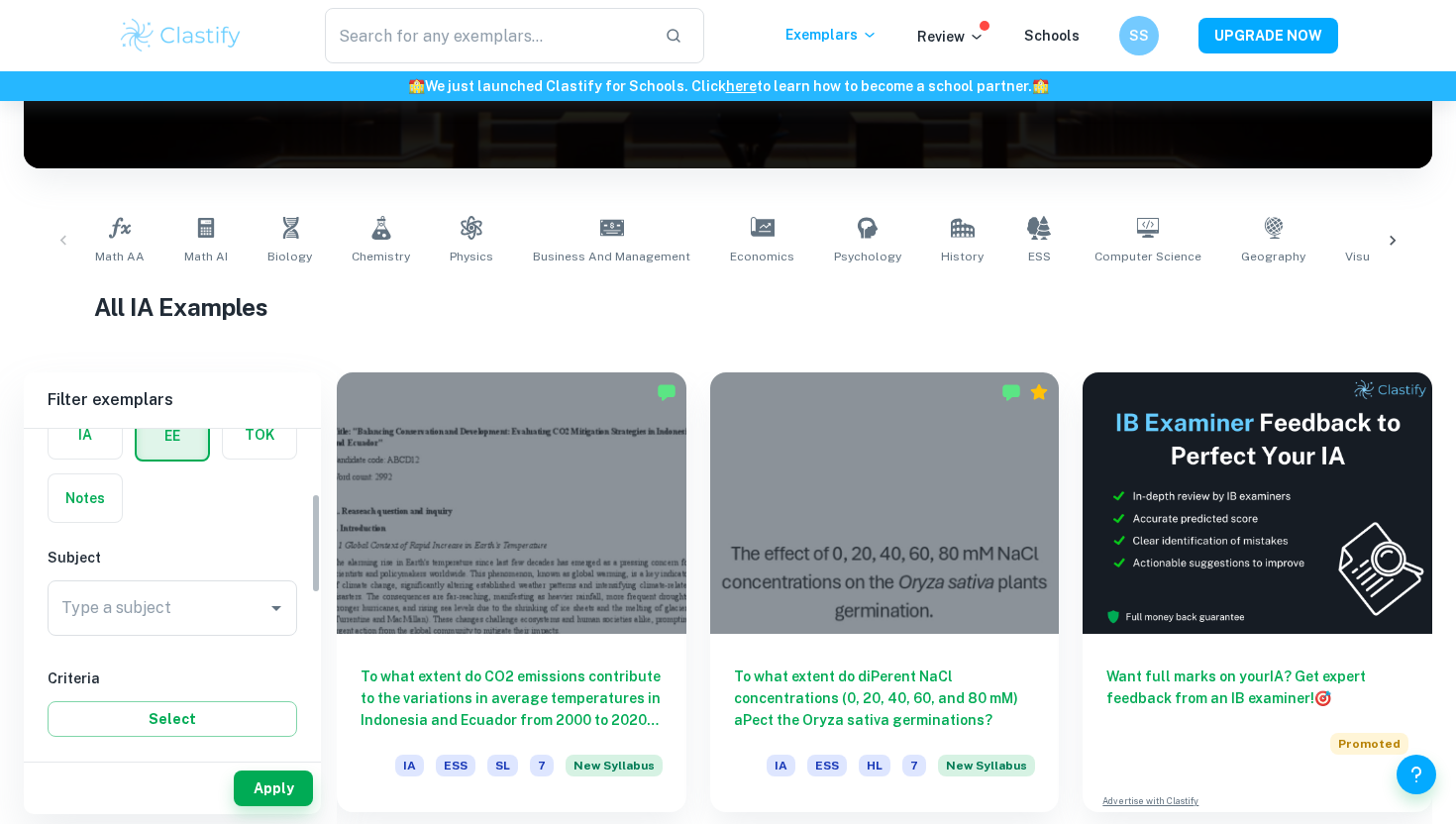 scroll, scrollTop: 240, scrollLeft: 0, axis: vertical 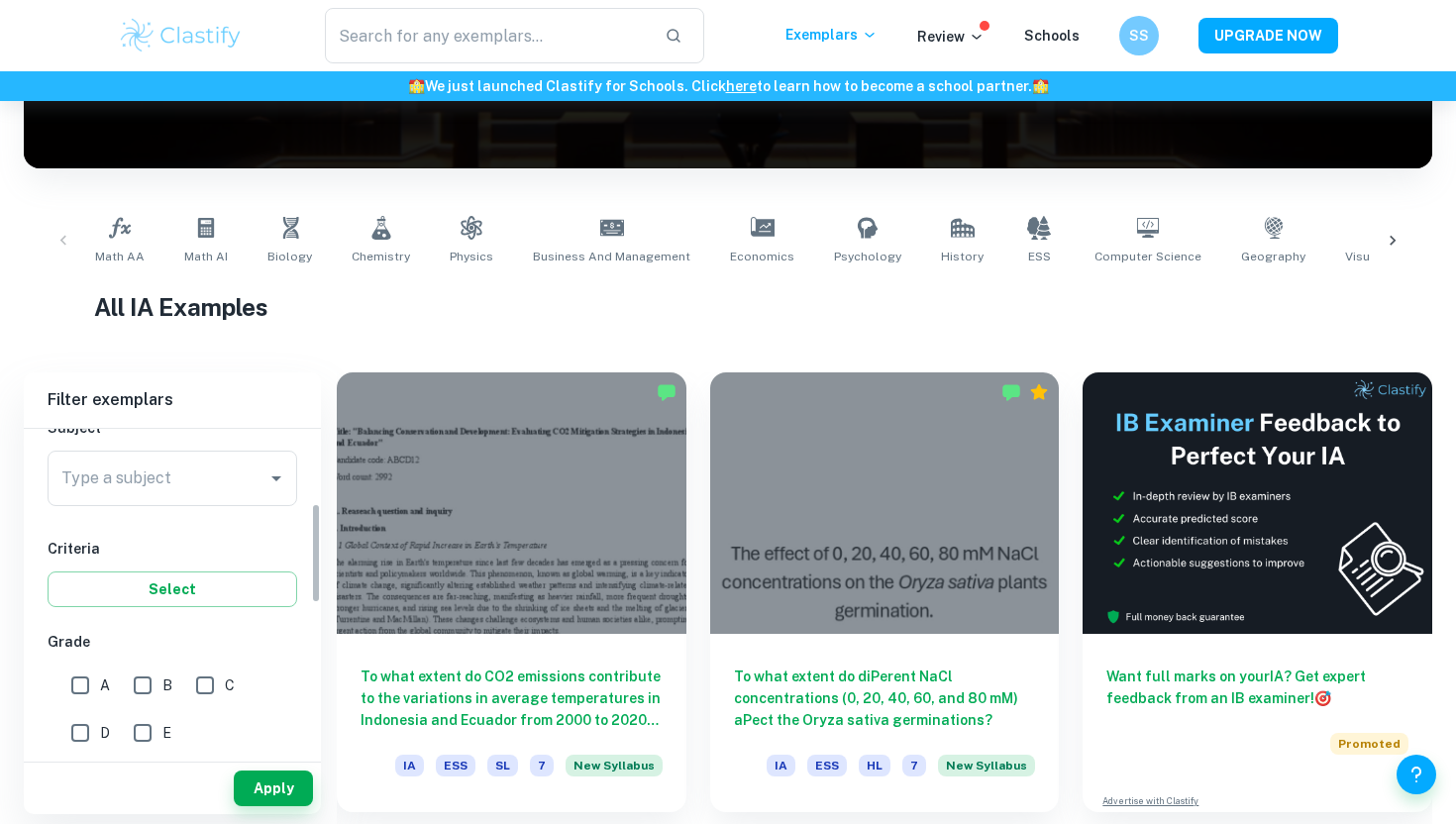 click on "Type a subject" at bounding box center [157, 478] 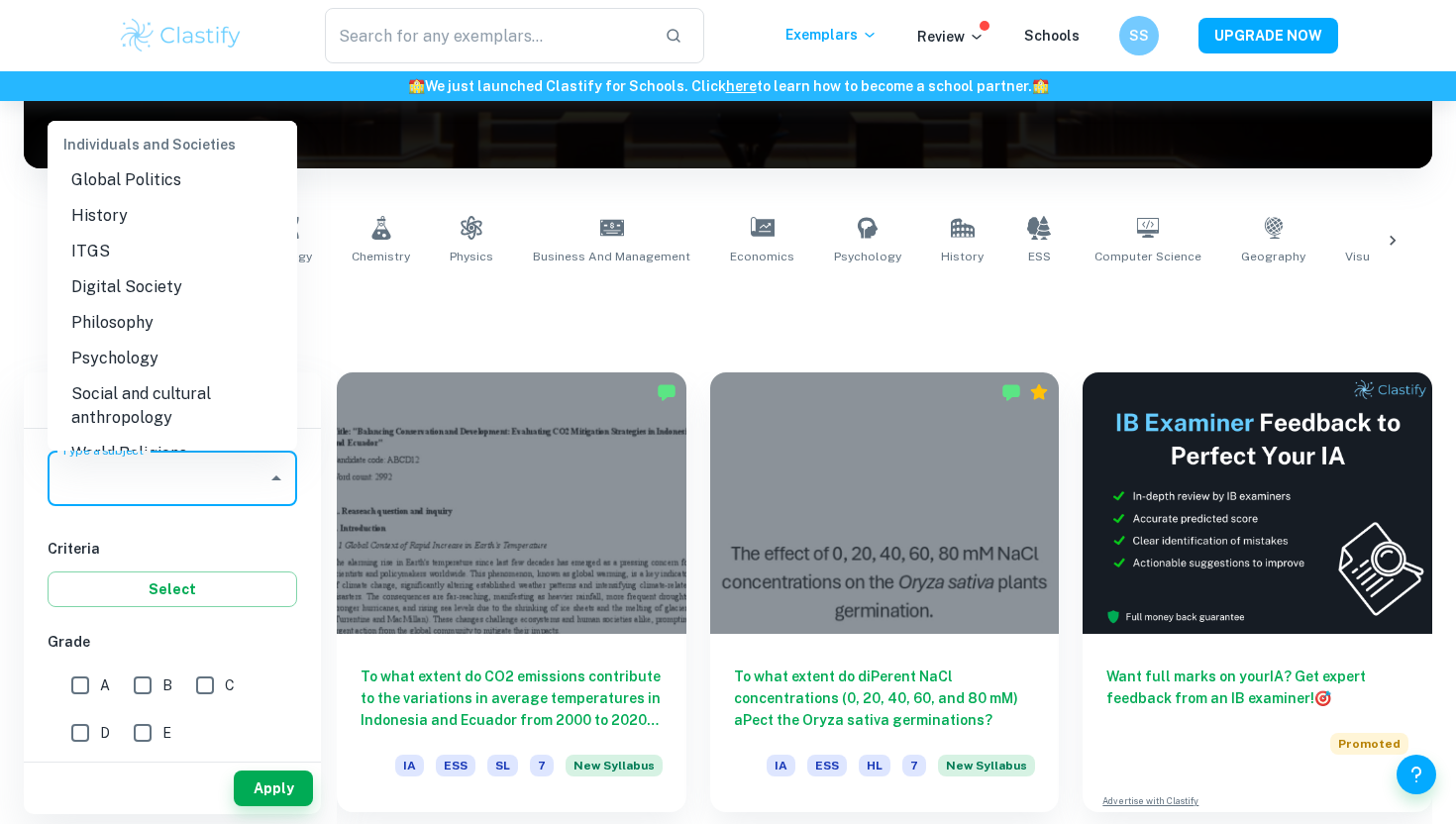 scroll, scrollTop: 2657, scrollLeft: 0, axis: vertical 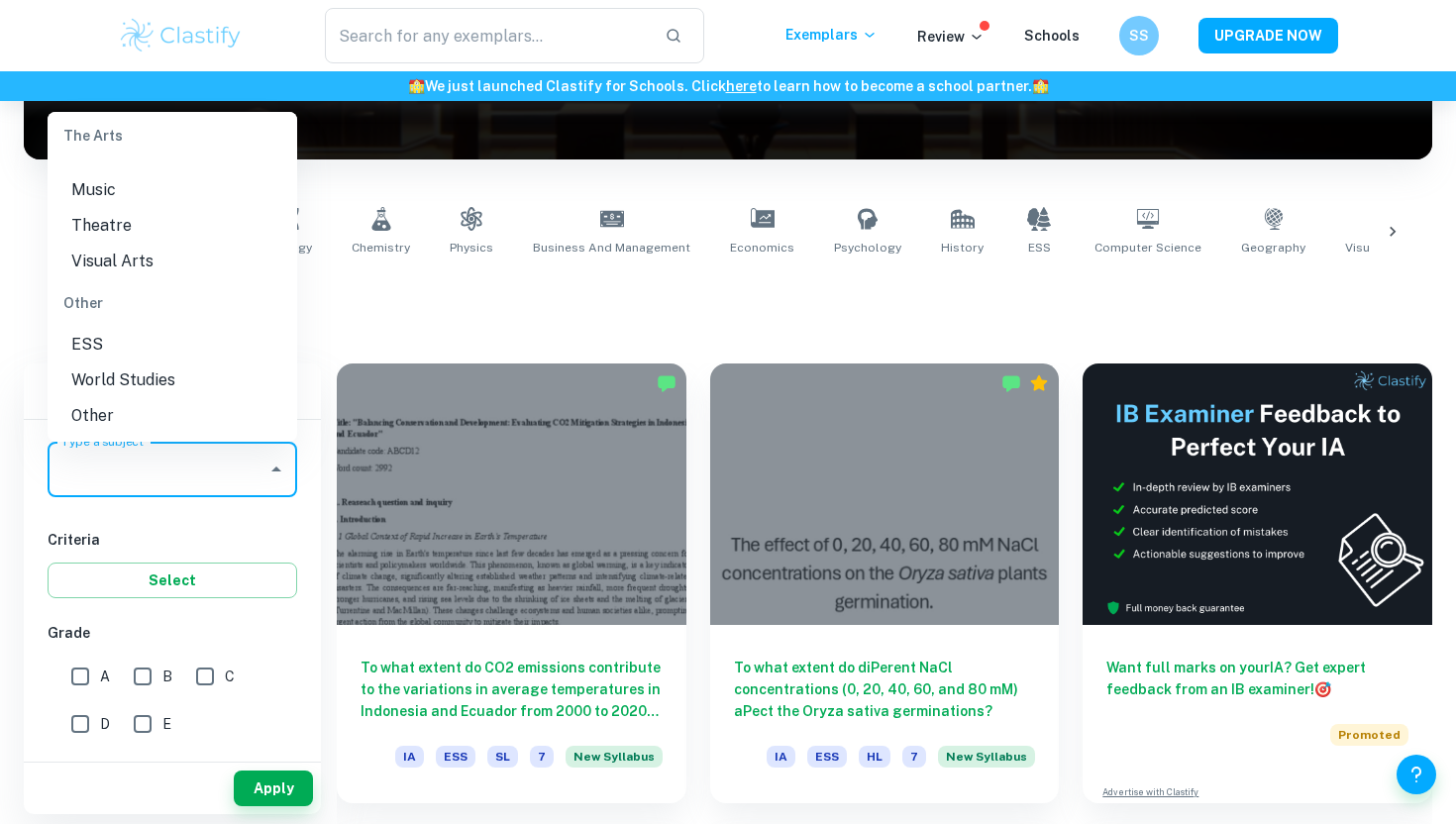 click on "World Studies" at bounding box center (172, 380) 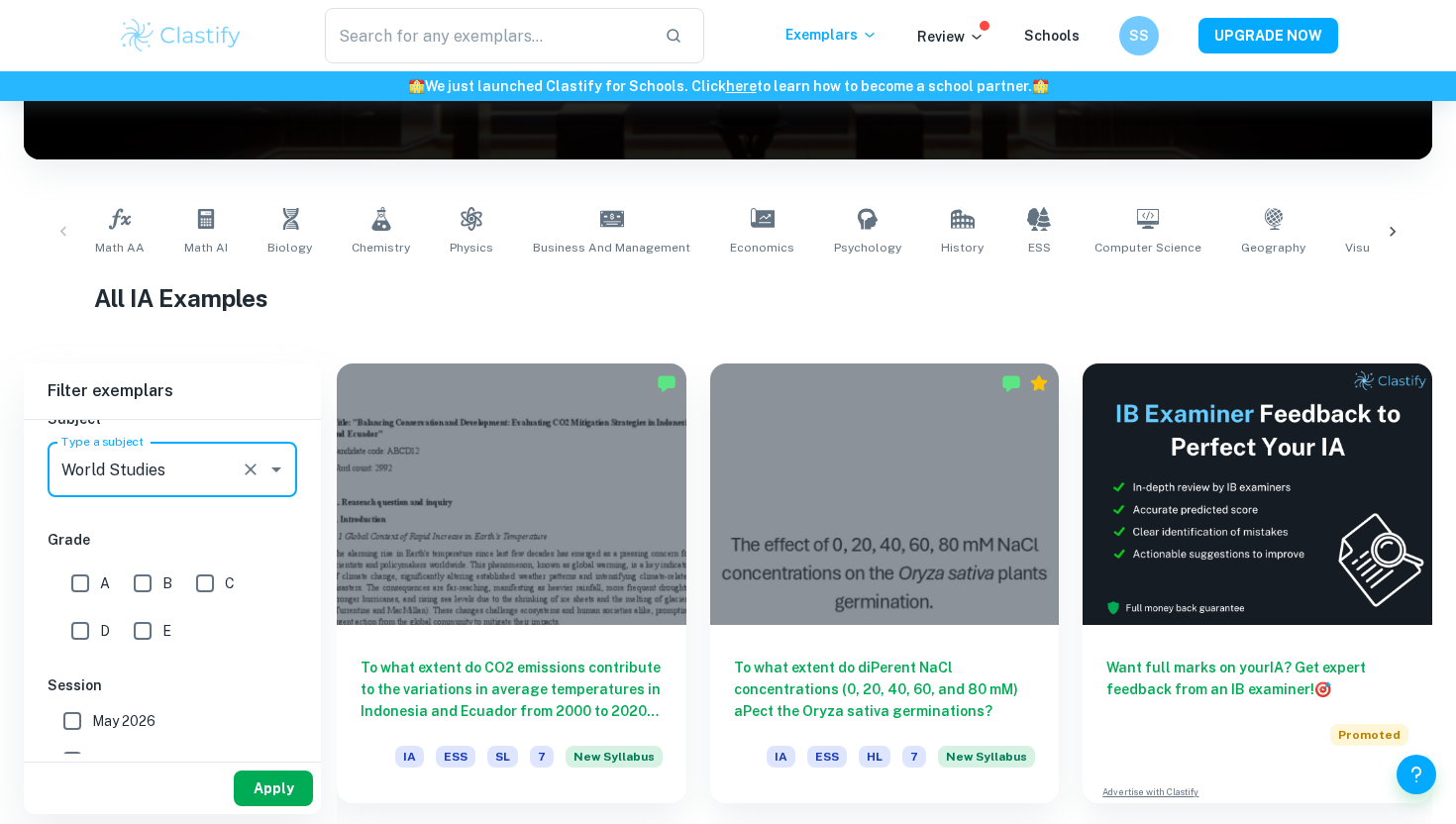 click on "Apply" at bounding box center [273, 788] 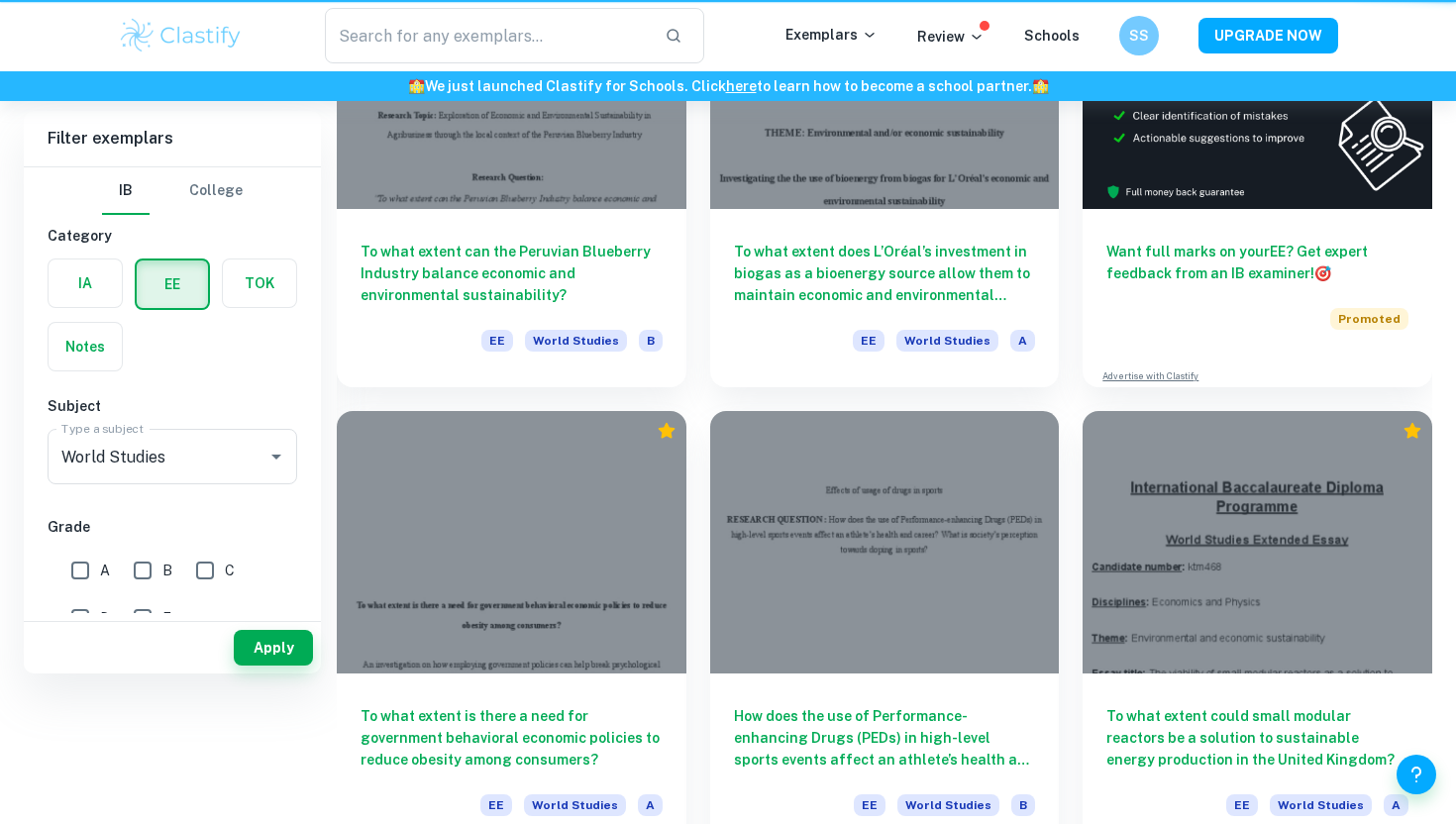 scroll, scrollTop: 0, scrollLeft: 0, axis: both 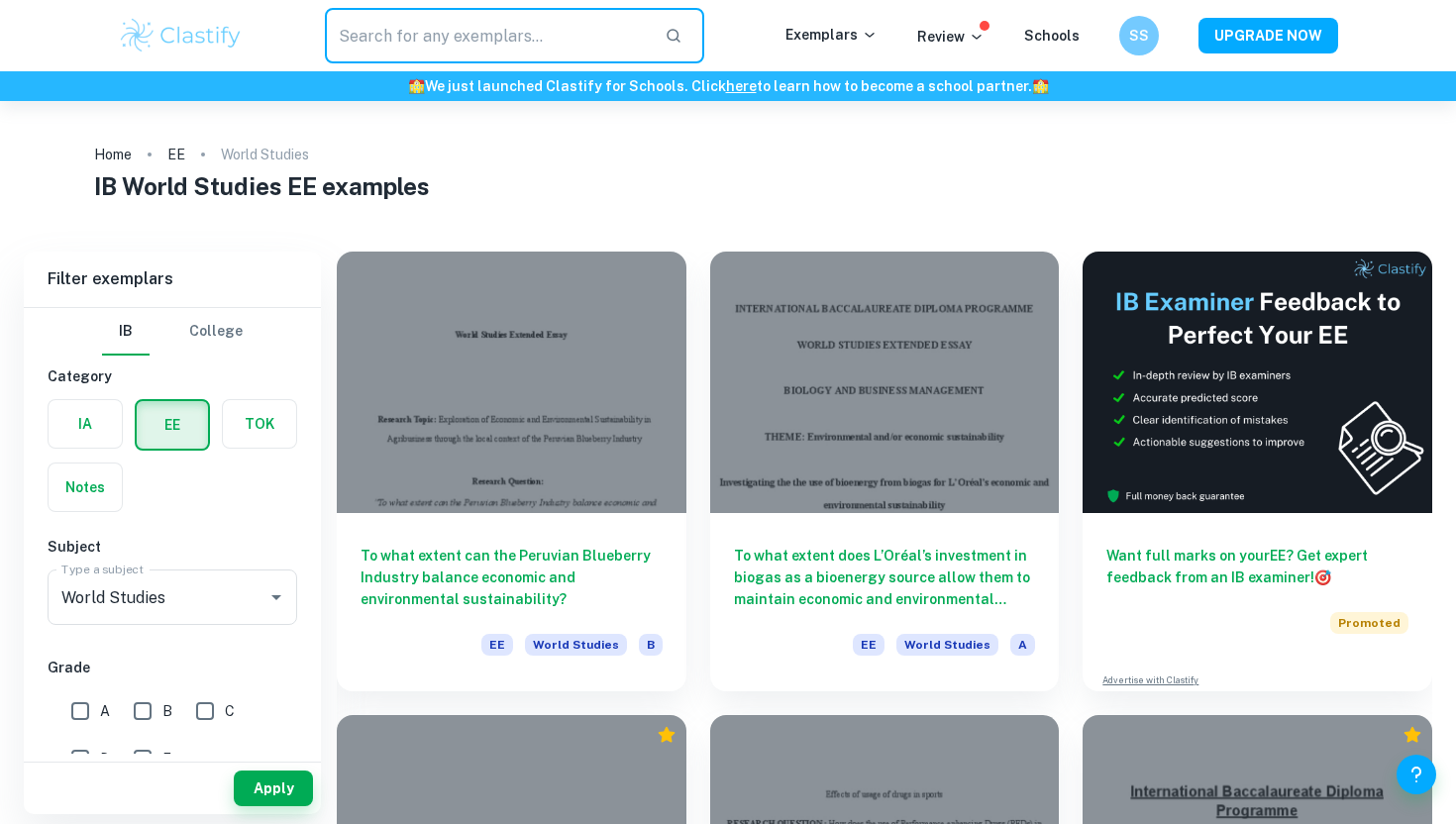 click at bounding box center [486, 36] 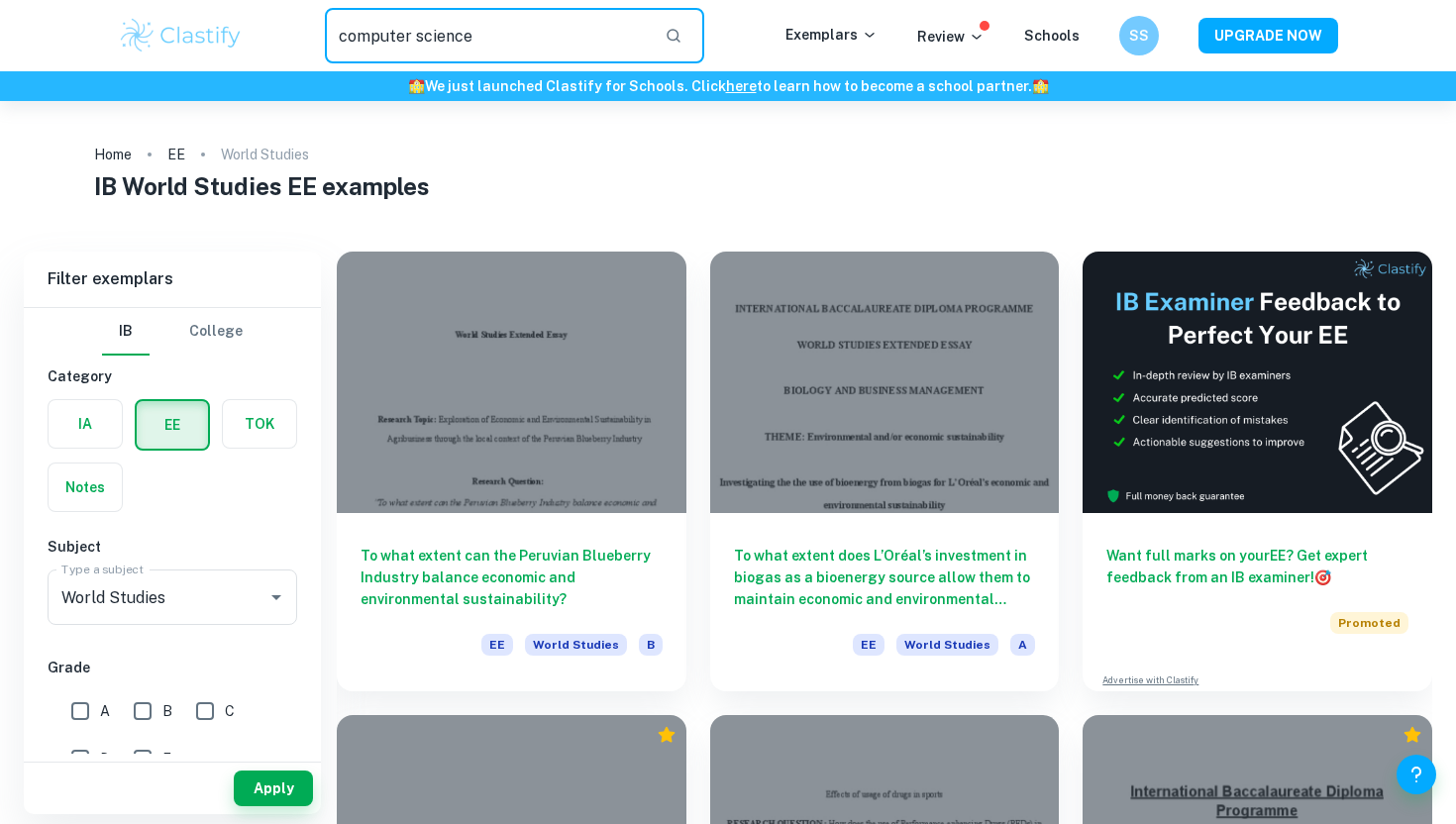 type on "computer science" 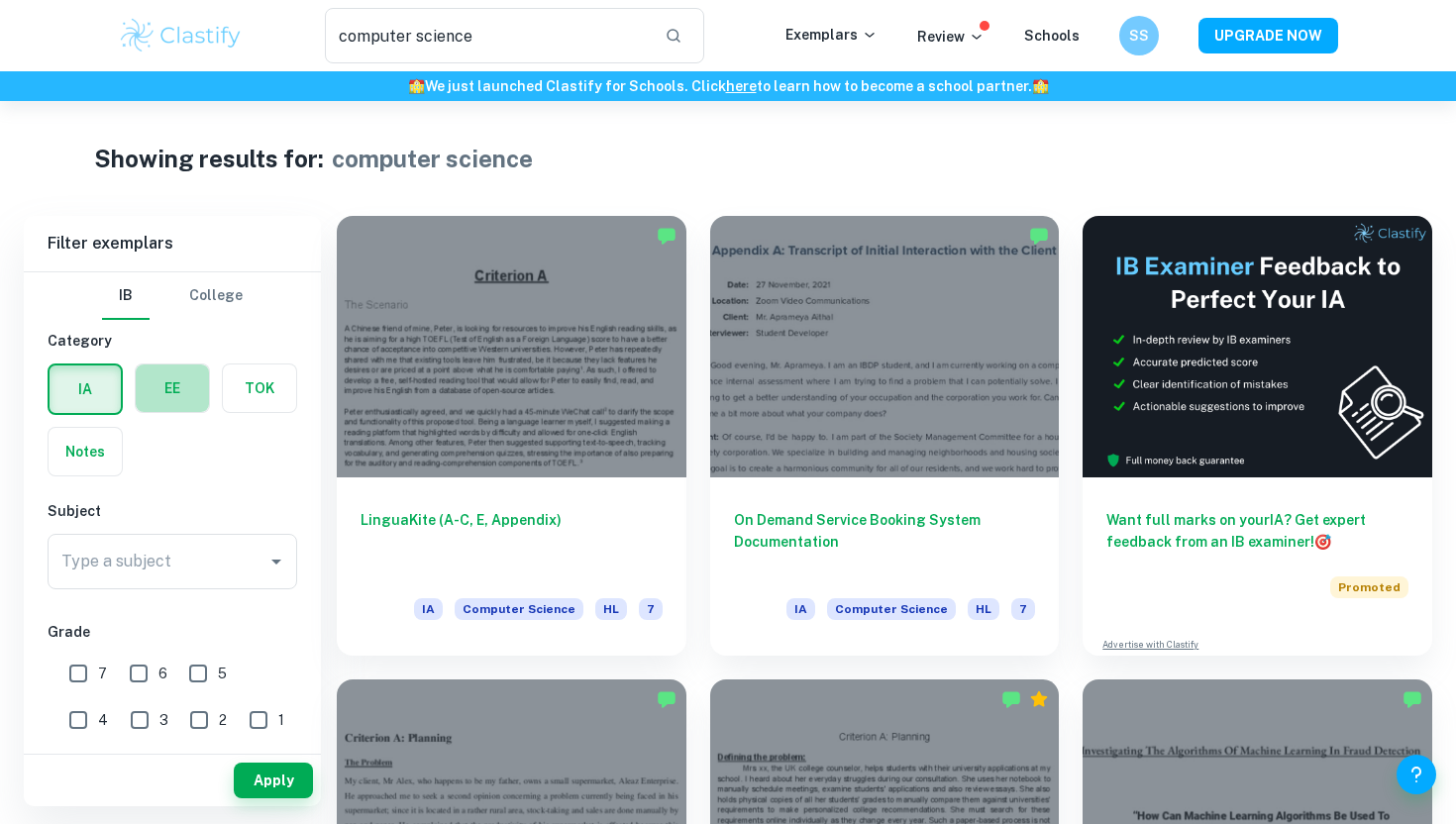 click at bounding box center (172, 388) 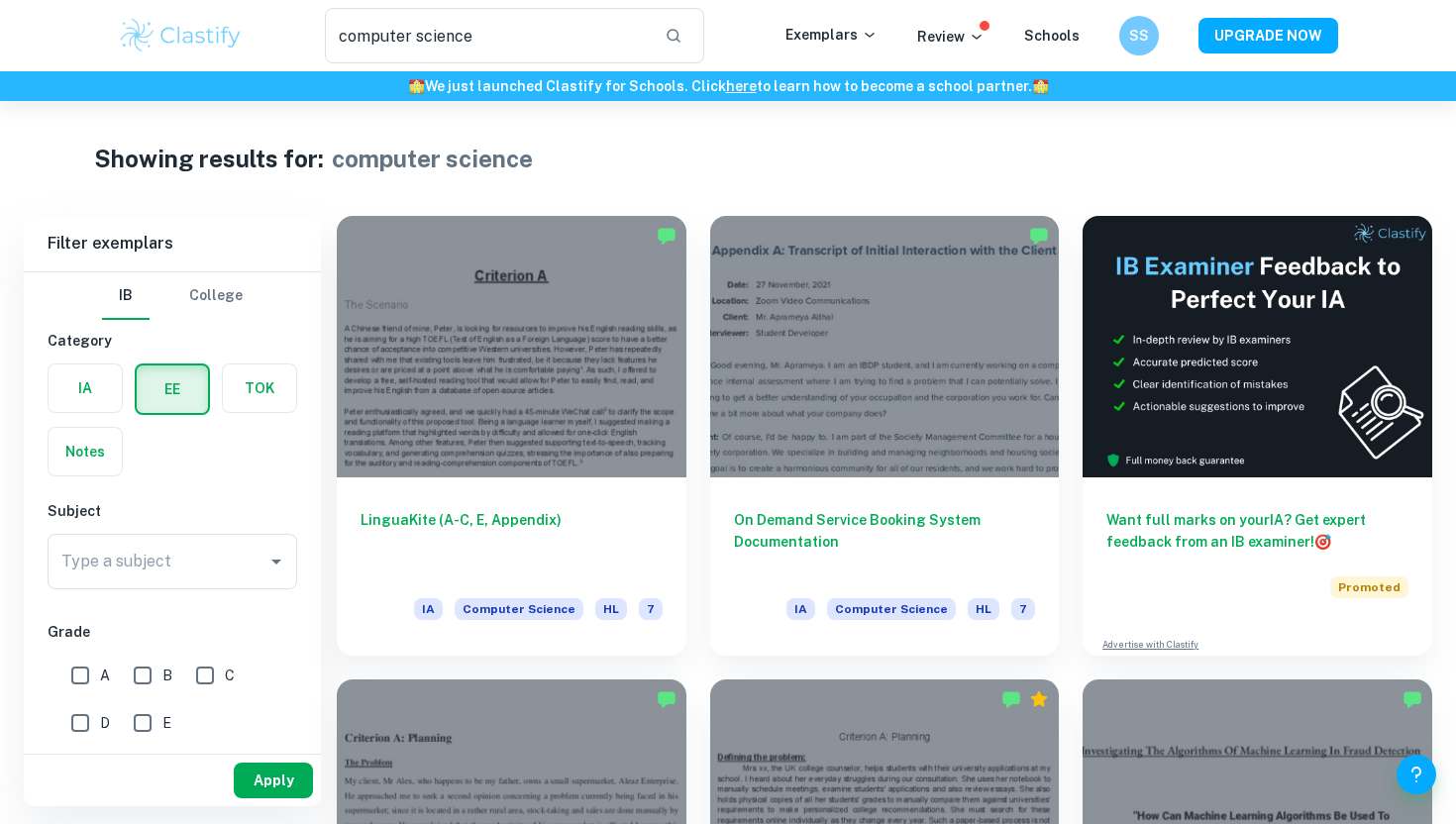 click on "Apply" at bounding box center (273, 780) 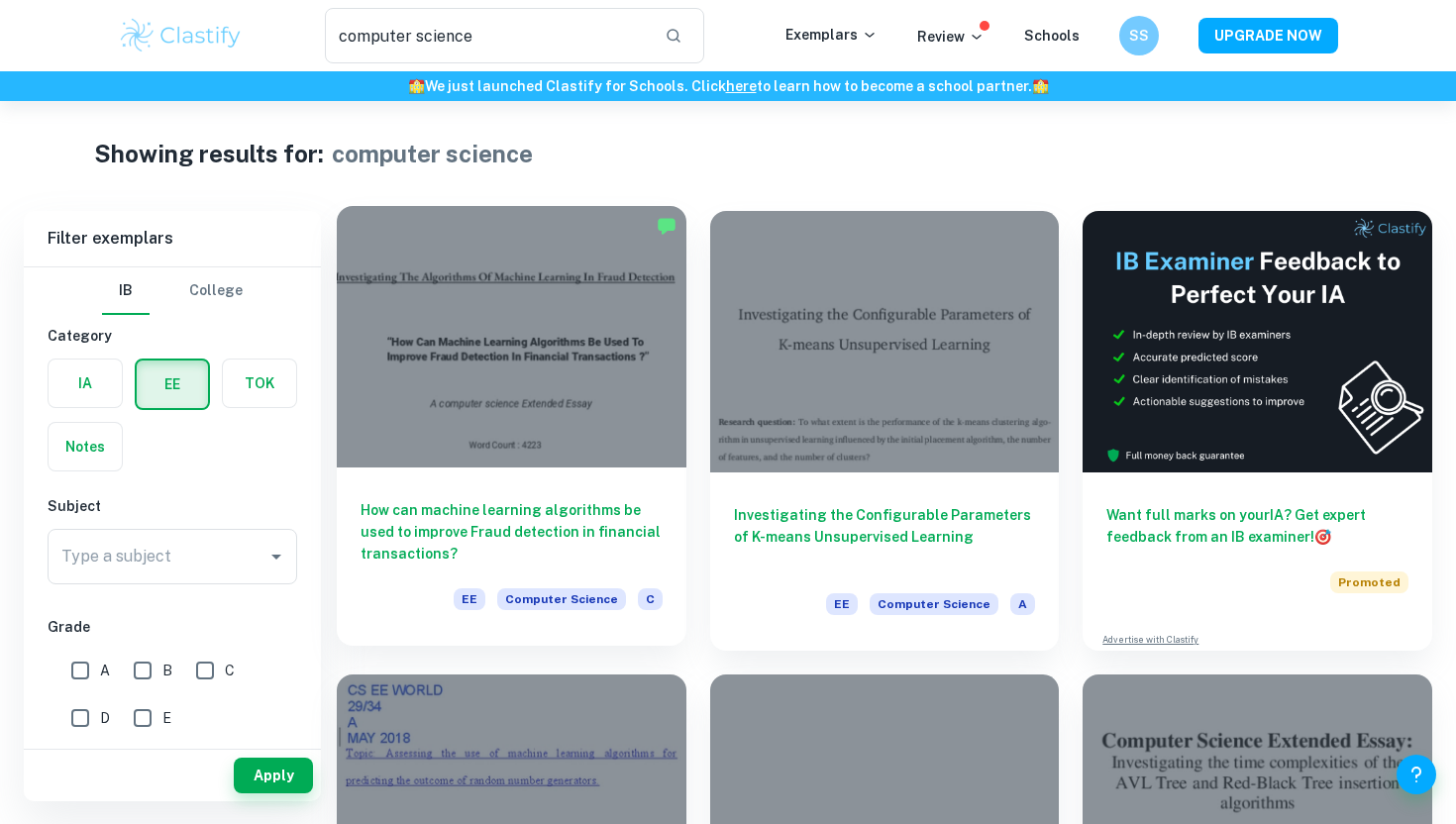 scroll, scrollTop: 0, scrollLeft: 0, axis: both 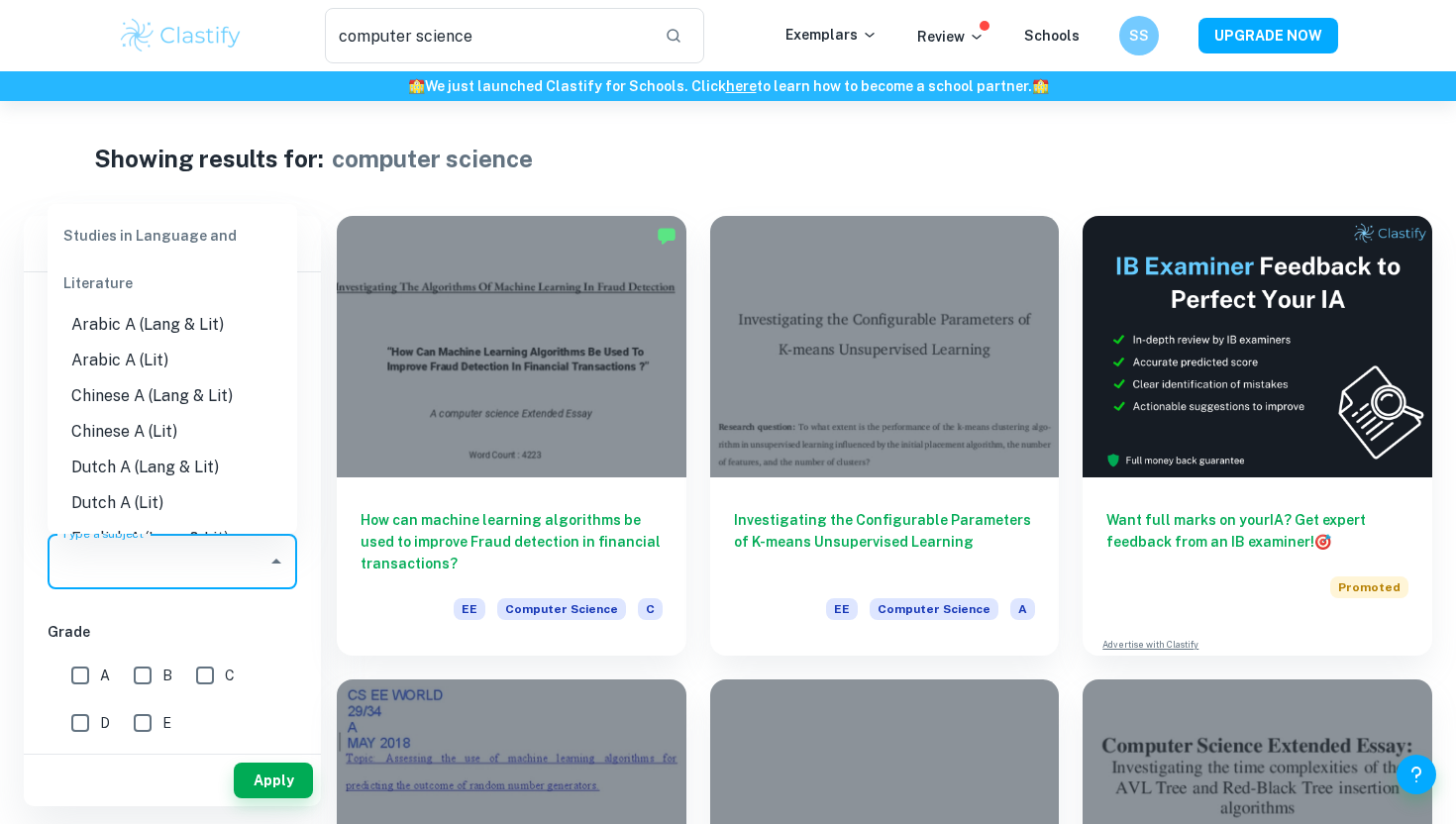 click on "Type a subject Type a subject" at bounding box center (172, 562) 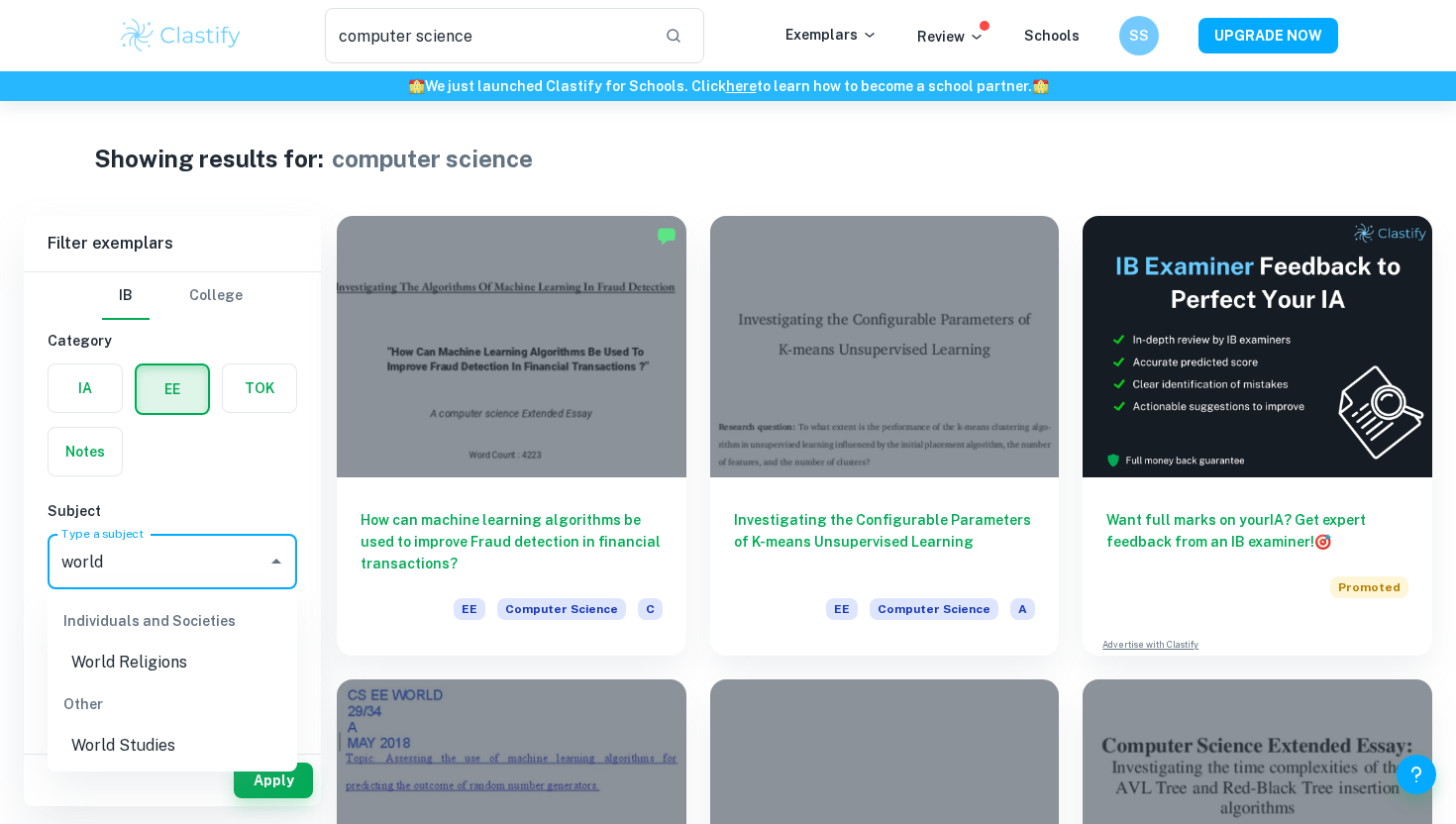 click on "World Studies" at bounding box center (172, 746) 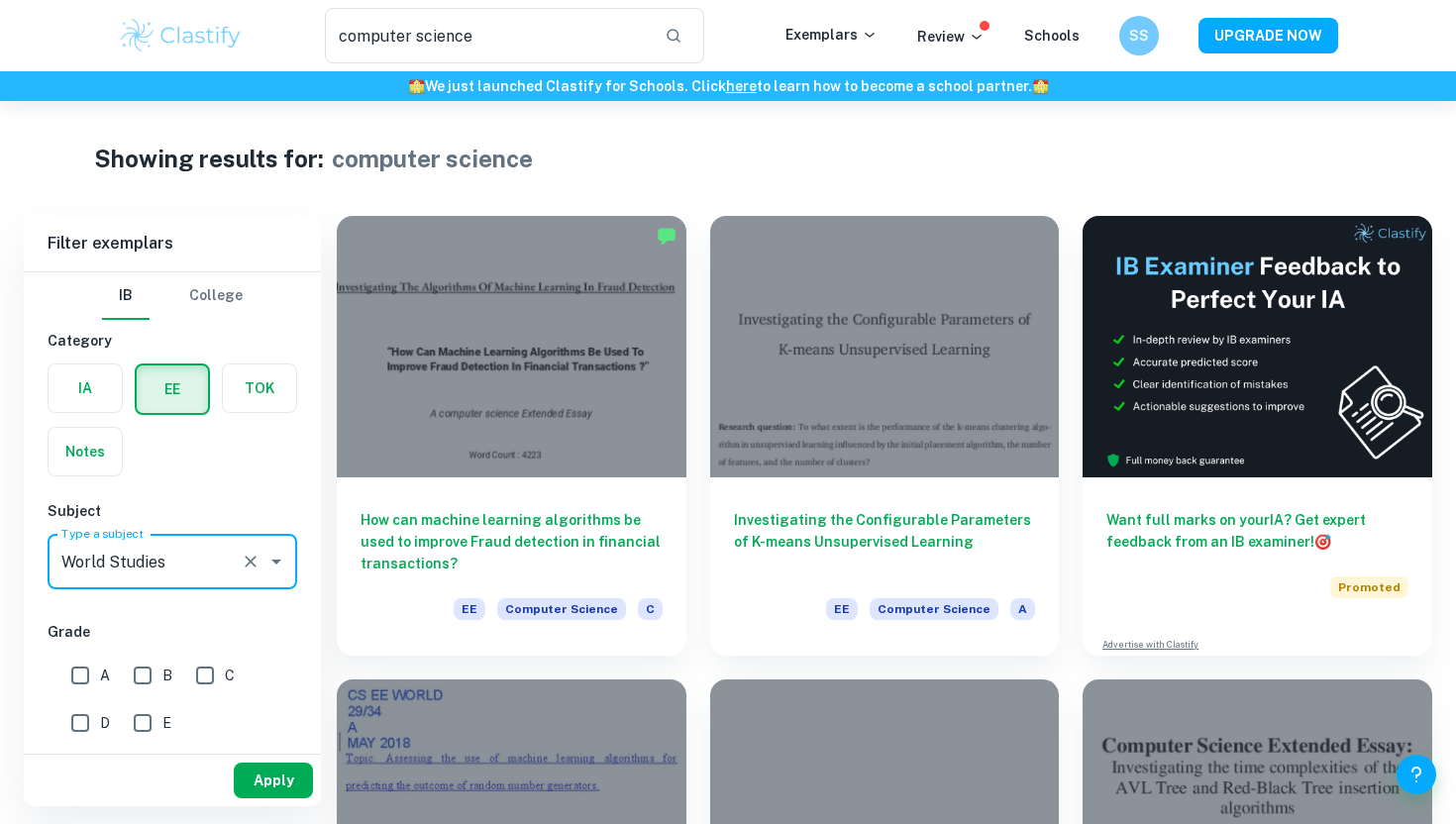 type on "World Studies" 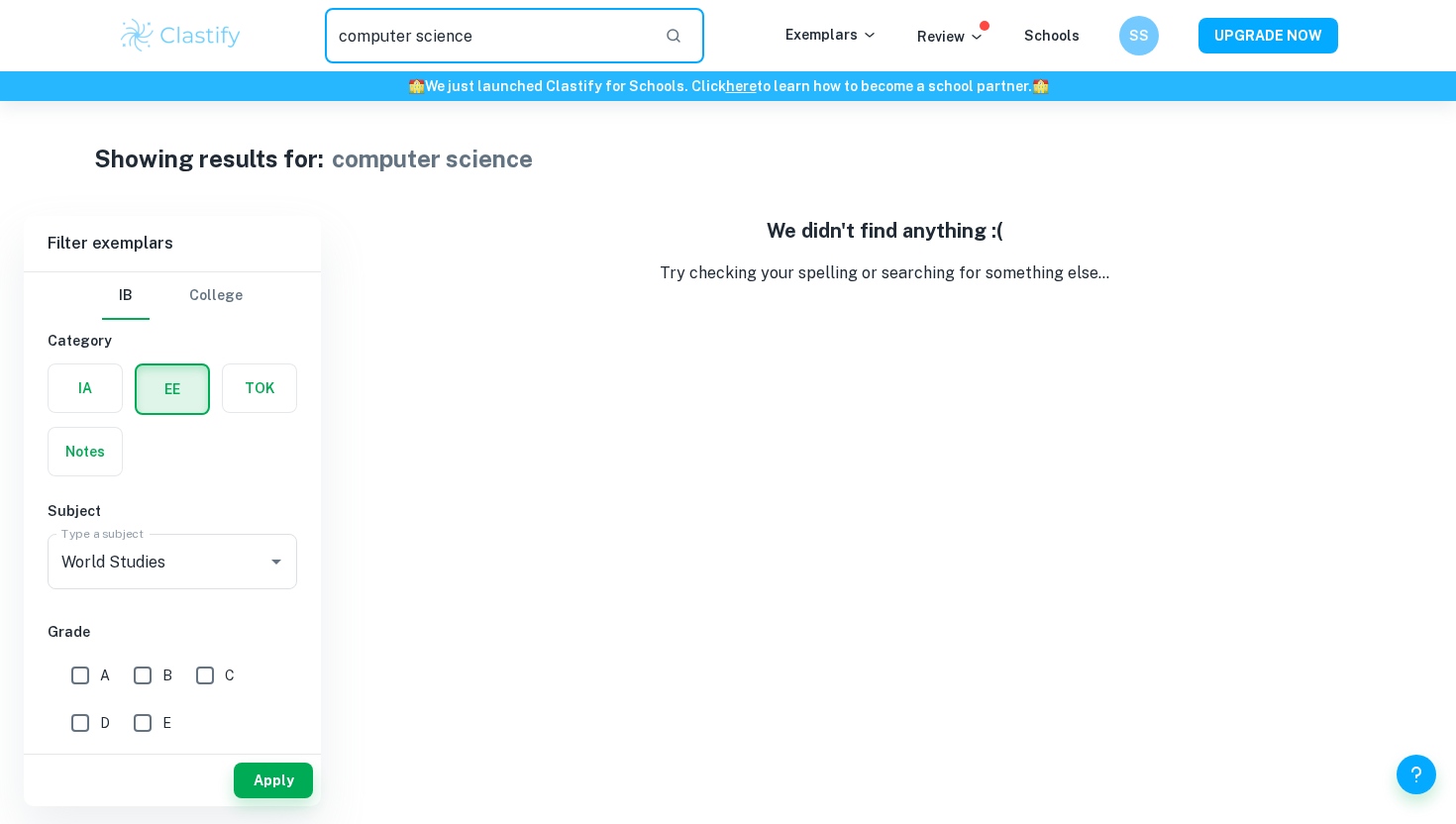 click on "computer science" at bounding box center (486, 36) 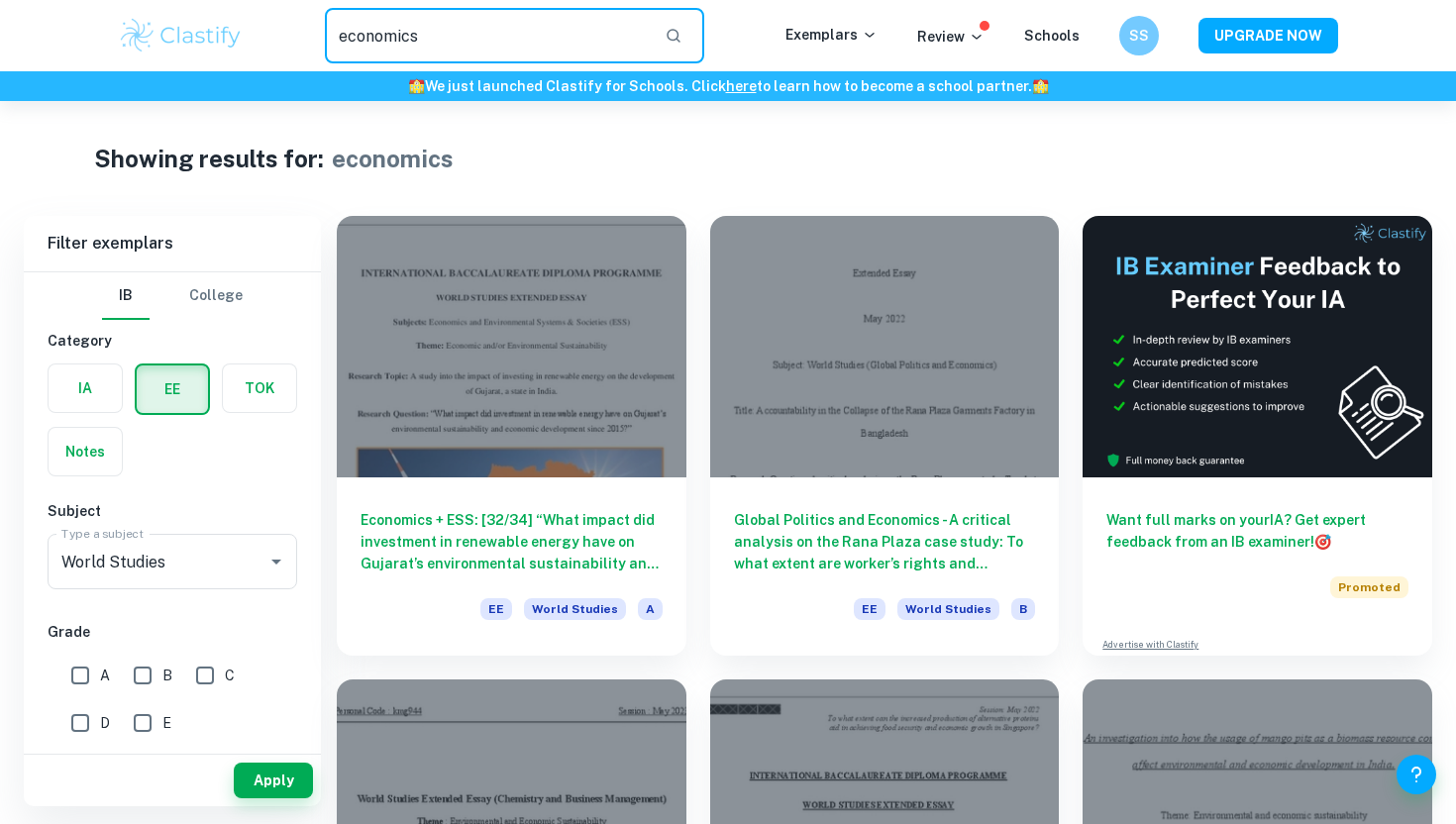 click on "economics" at bounding box center (486, 36) 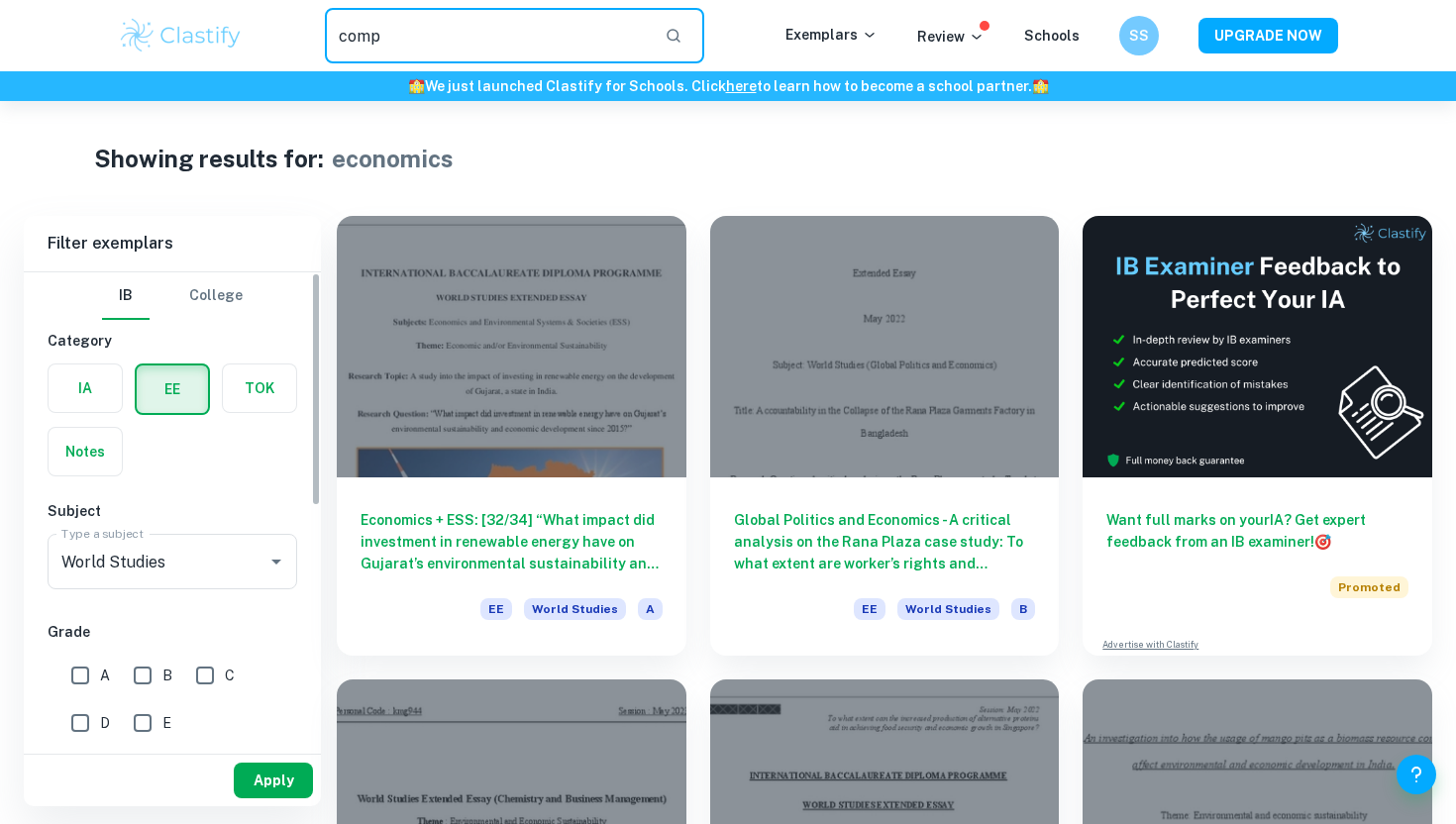 click on "Apply" at bounding box center [273, 780] 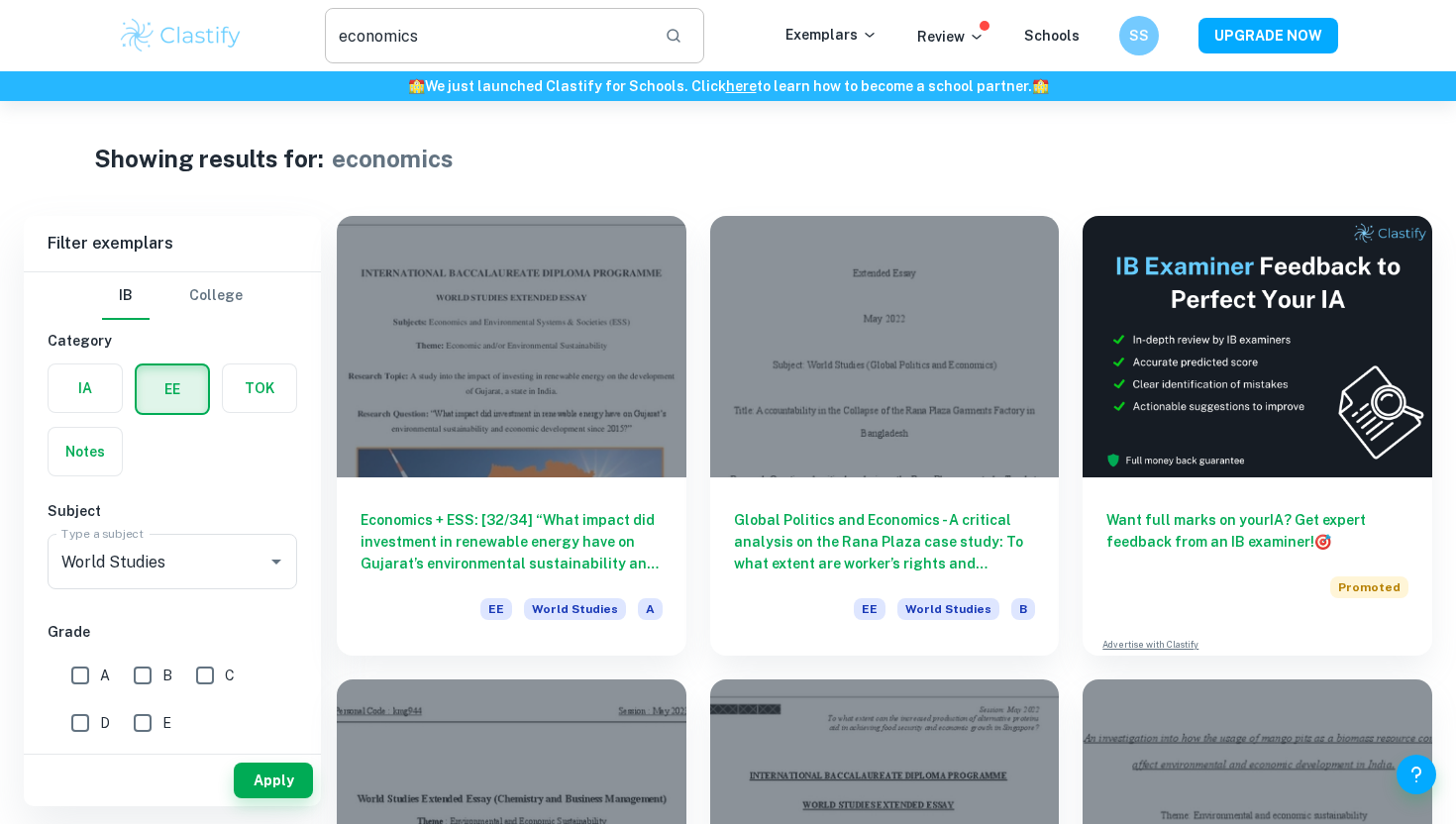 click on "economics" at bounding box center [486, 36] 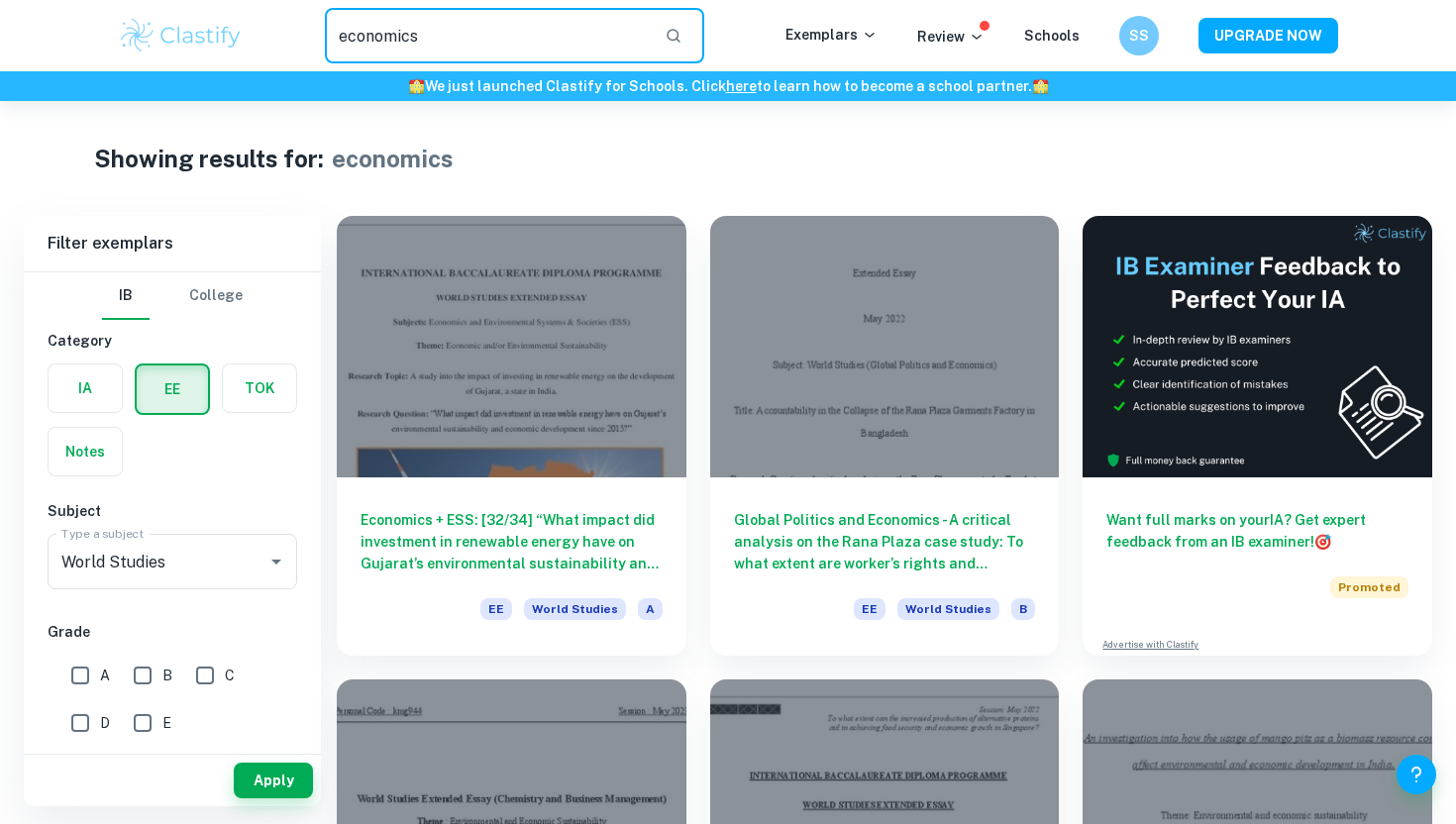 click on "economics" at bounding box center [486, 36] 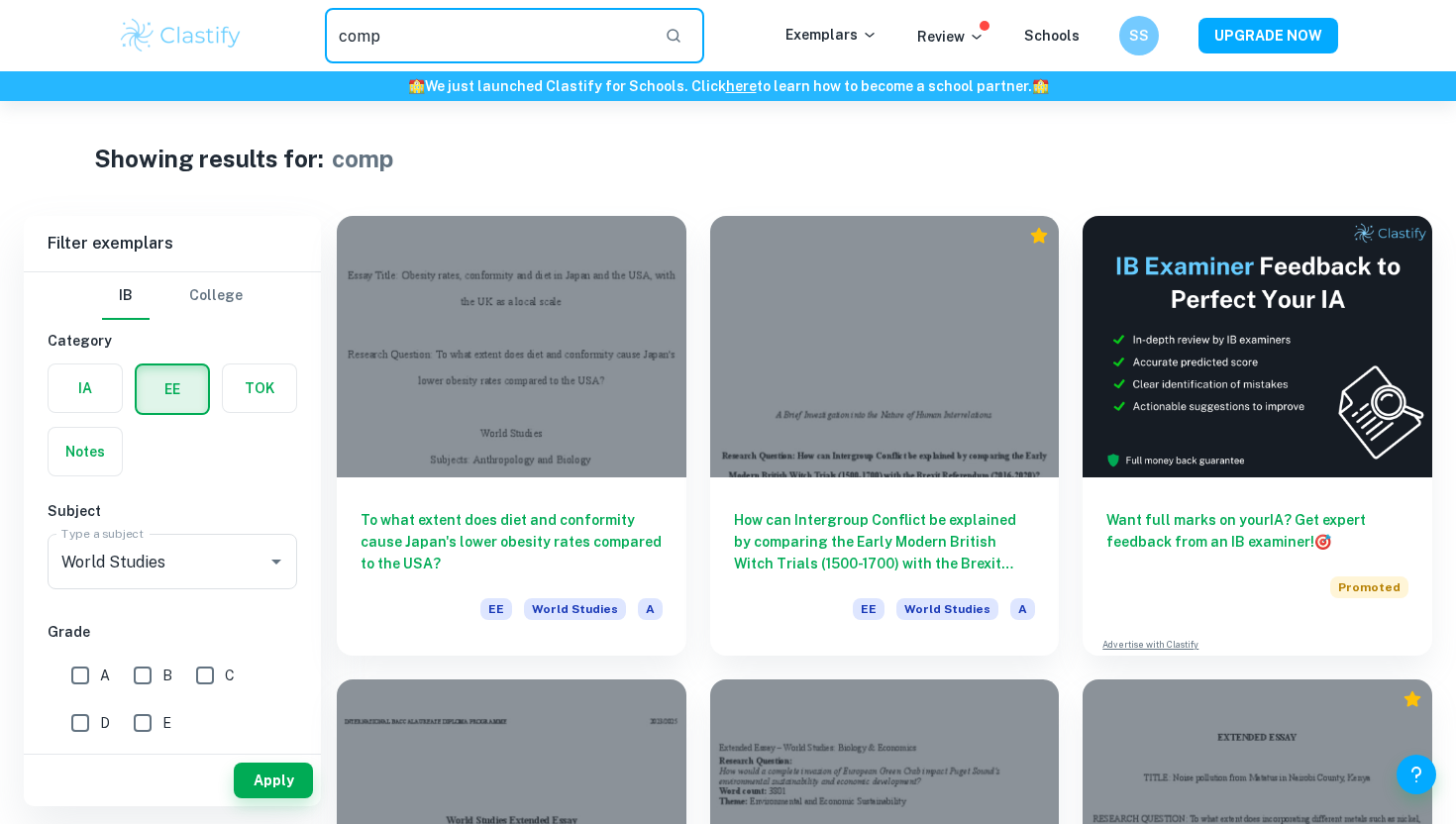 click on "comp" at bounding box center (486, 36) 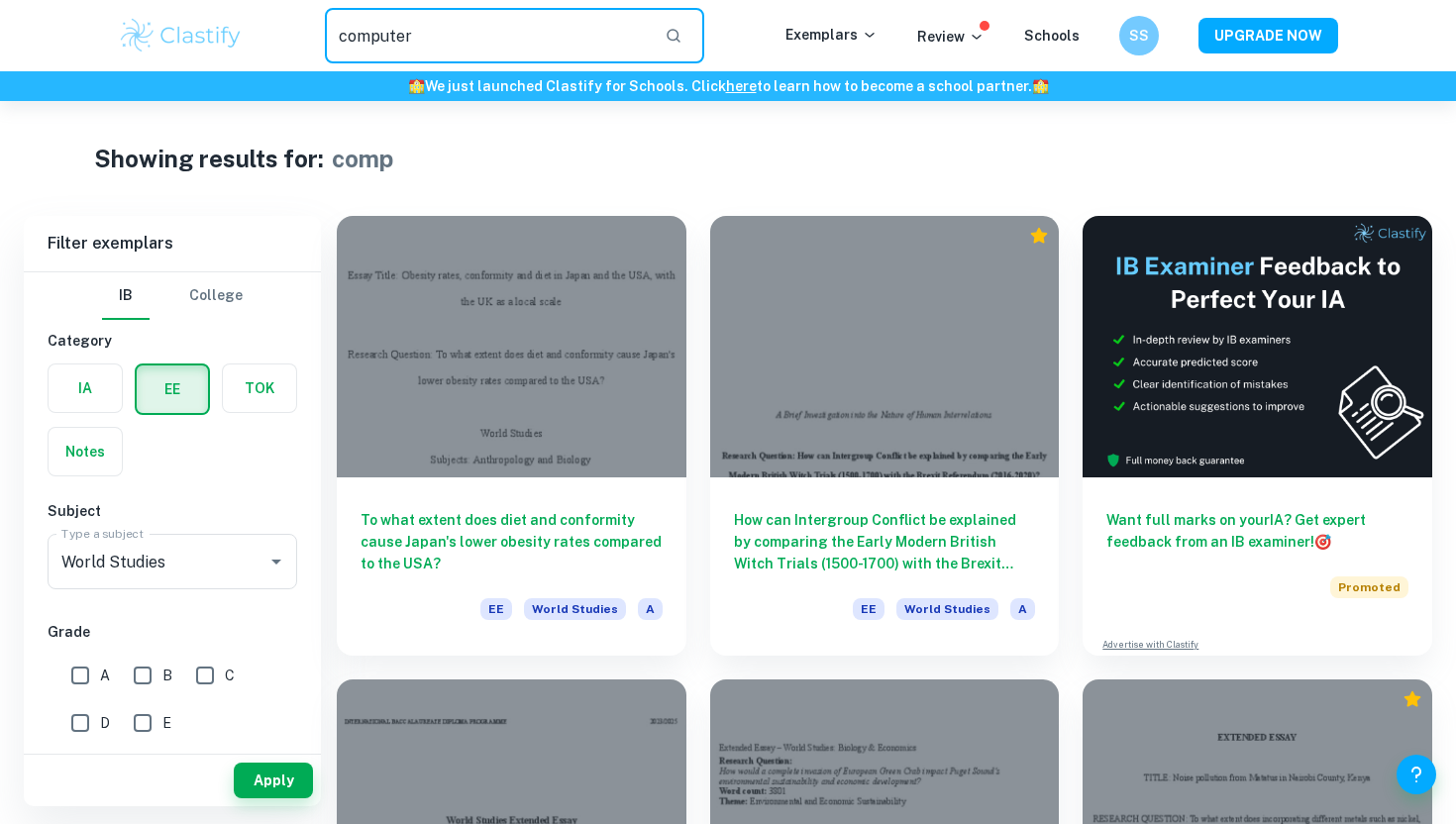 type on "computer" 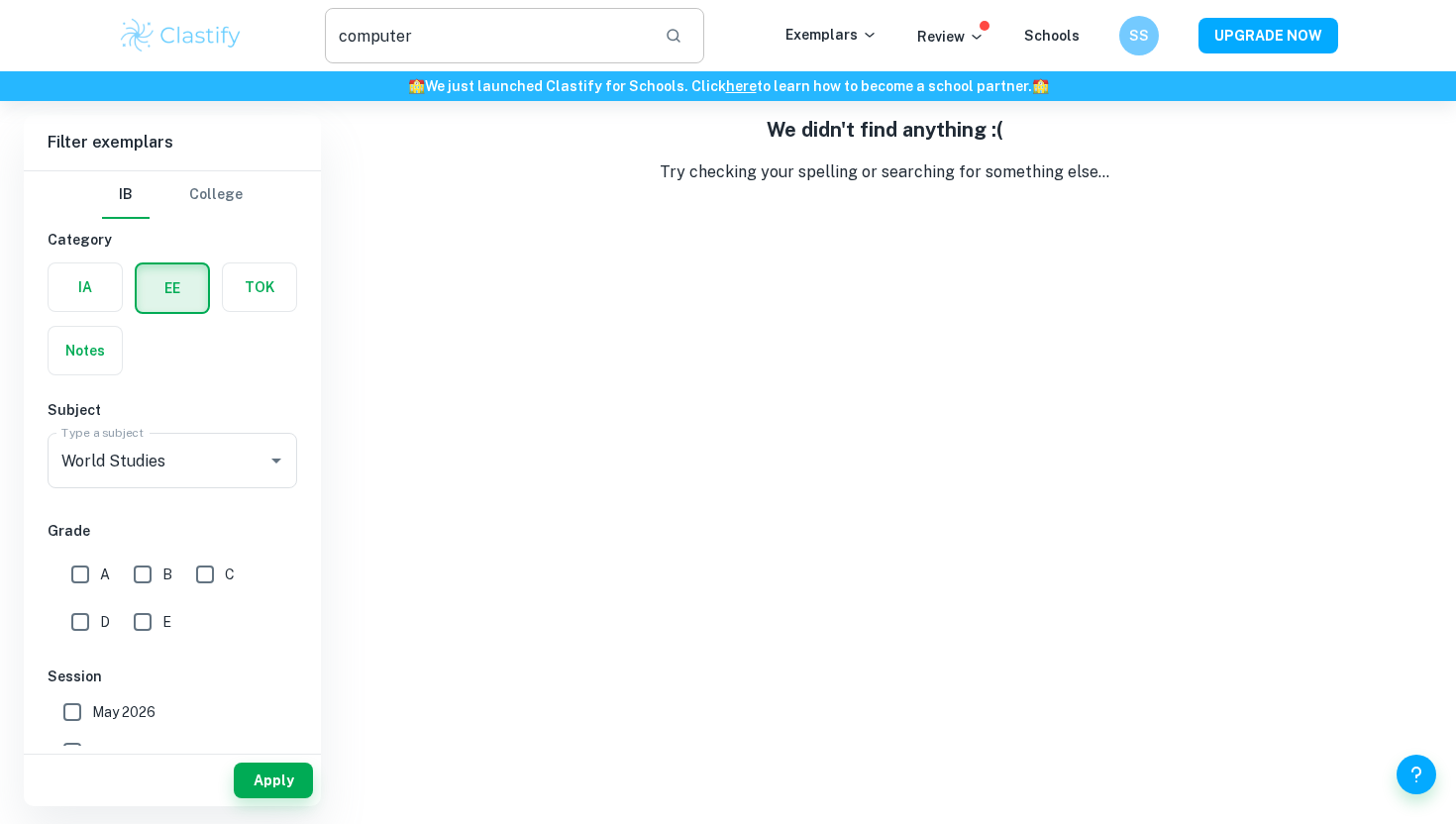 scroll, scrollTop: 0, scrollLeft: 0, axis: both 